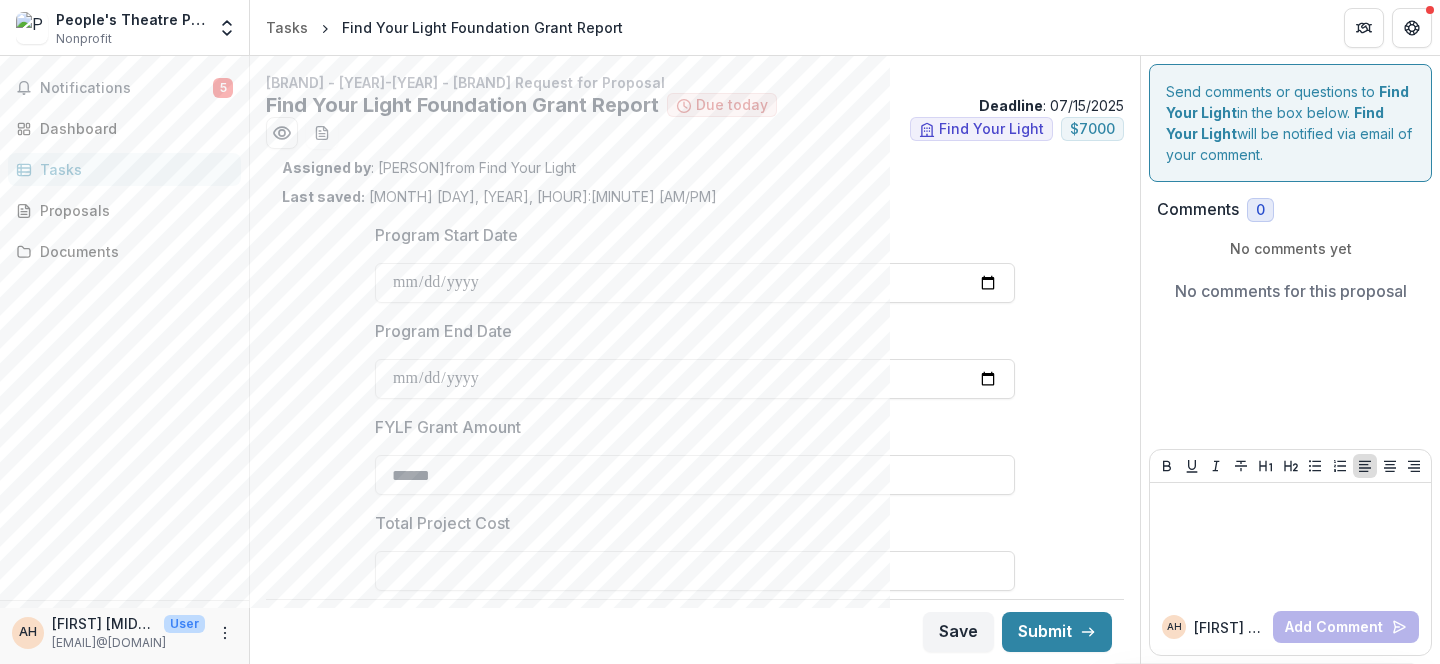 scroll, scrollTop: 0, scrollLeft: 0, axis: both 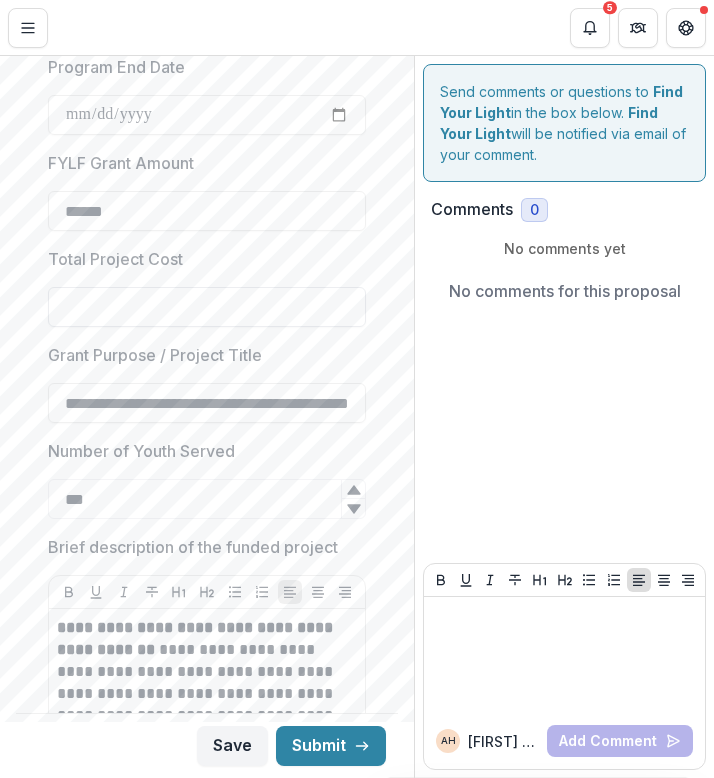 click on "Total Project Cost" at bounding box center [207, 307] 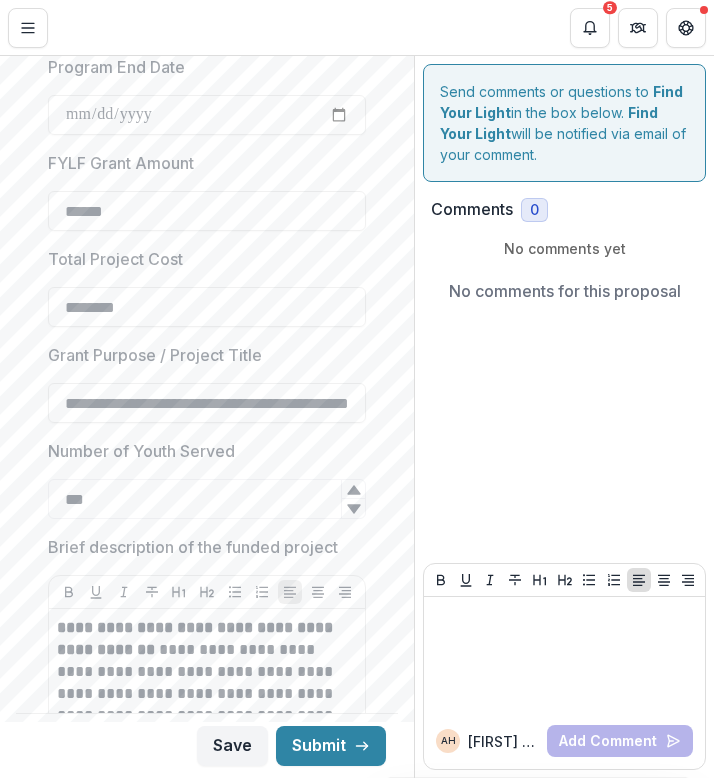 type on "********" 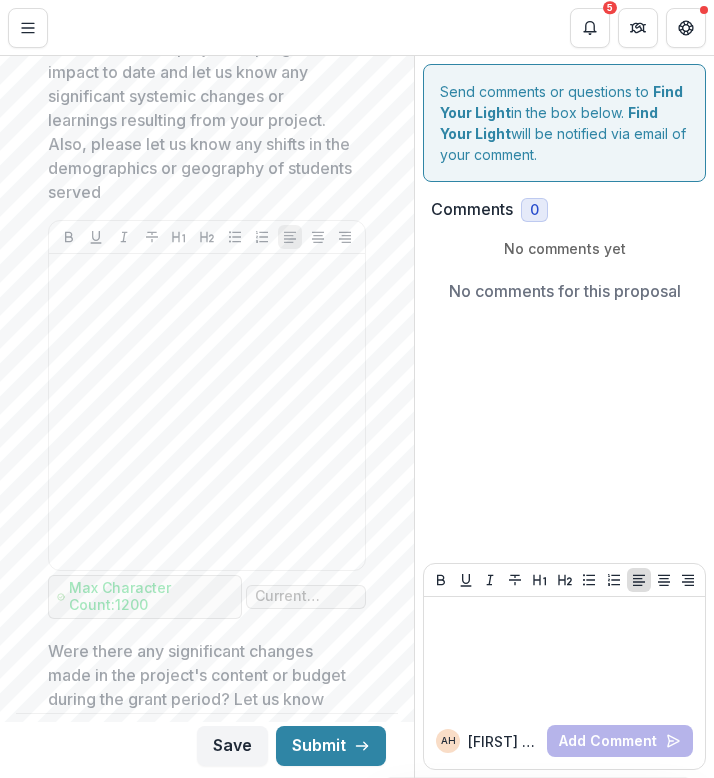 scroll, scrollTop: 2122, scrollLeft: 0, axis: vertical 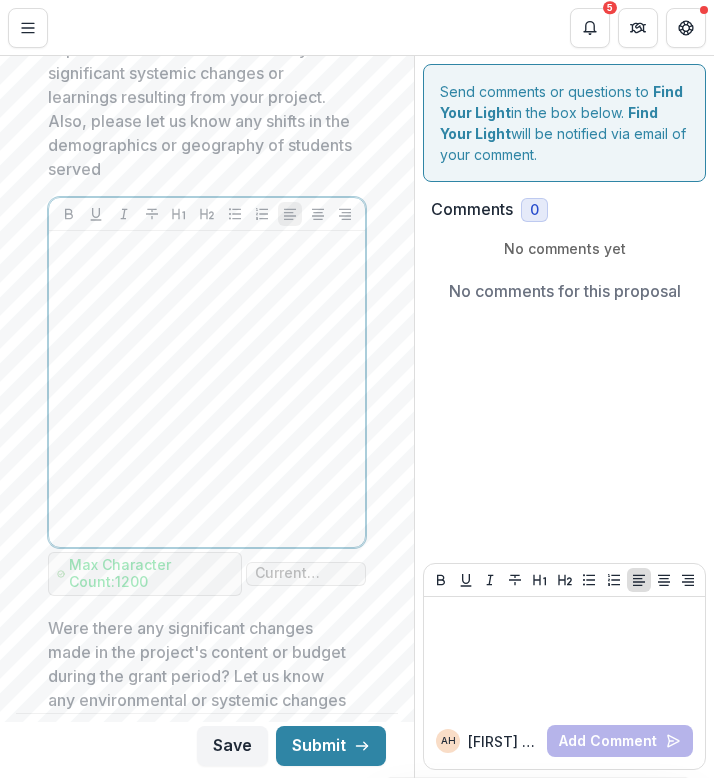 click at bounding box center [207, 389] 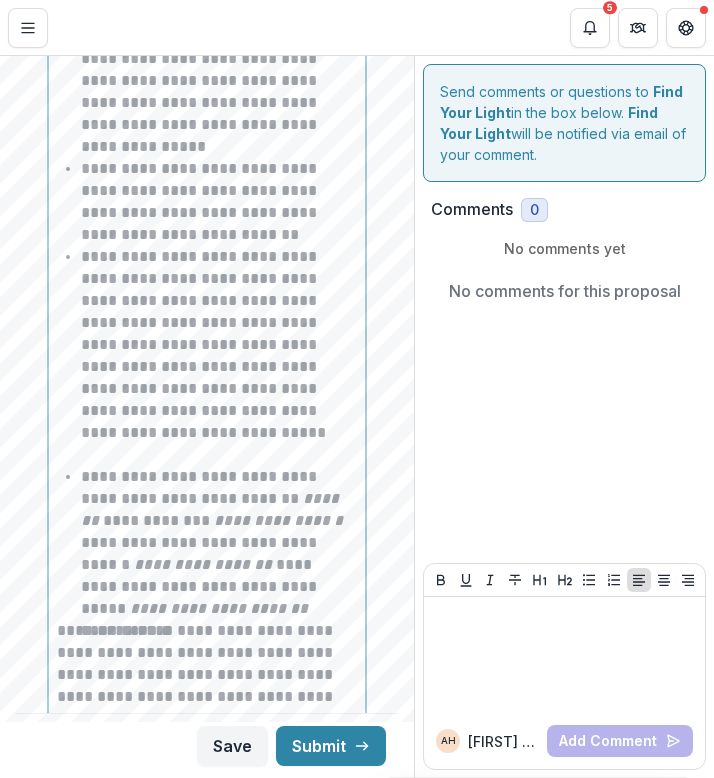 click on "**********" at bounding box center [204, 708] 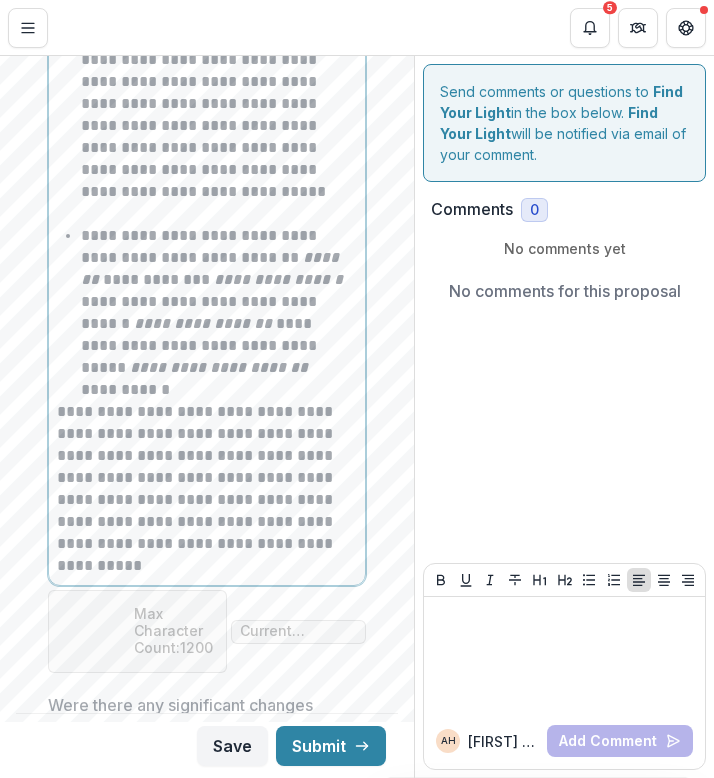 scroll, scrollTop: 2764, scrollLeft: 0, axis: vertical 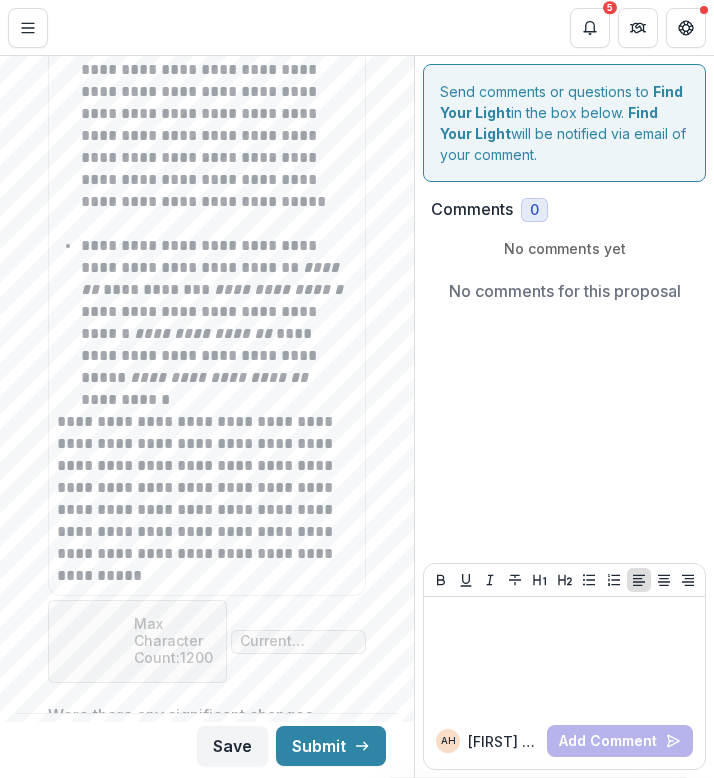 click on "Current length:  [NUMBER]" at bounding box center [298, 641] 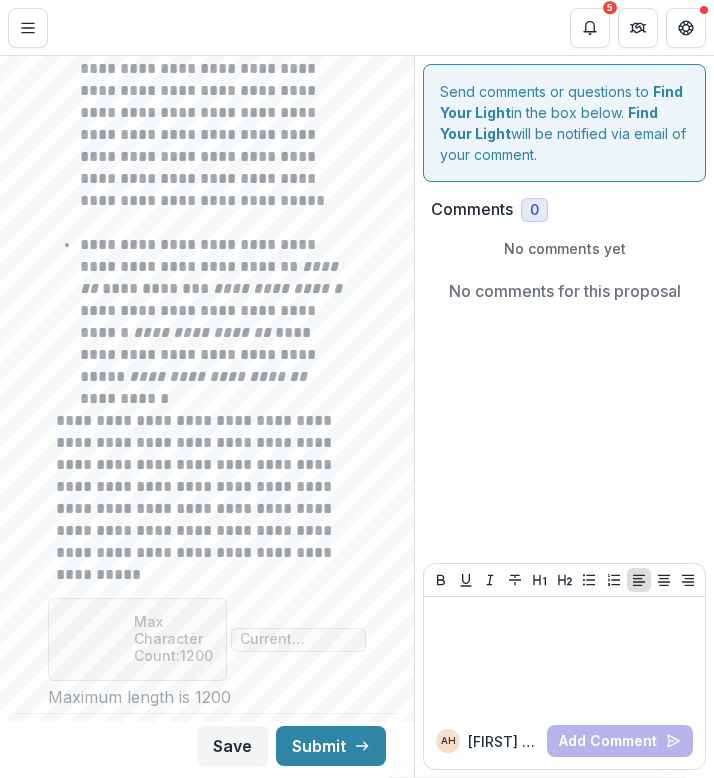 click on "Current length:  [NUMBER]" at bounding box center [298, 639] 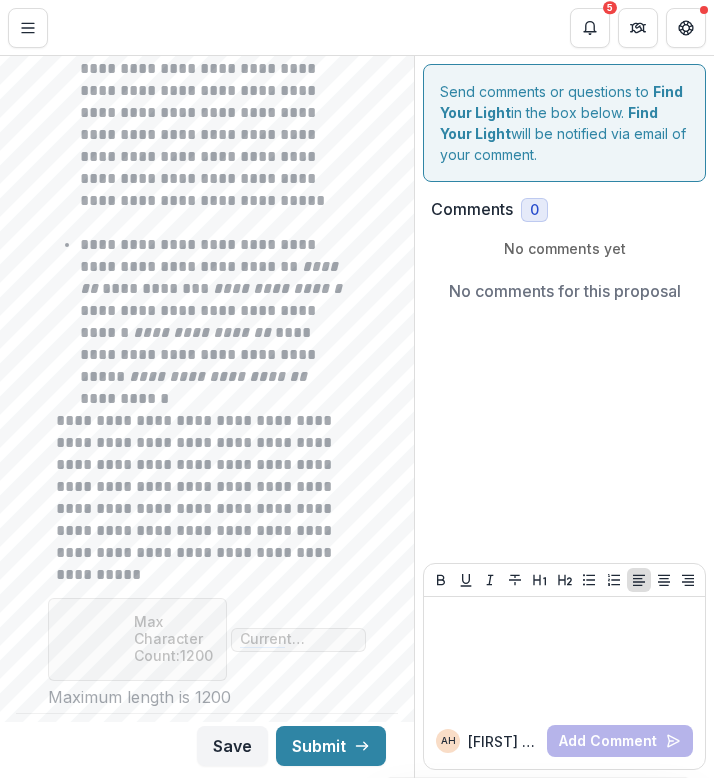 click on "Current length:  [NUMBER]" at bounding box center [298, 639] 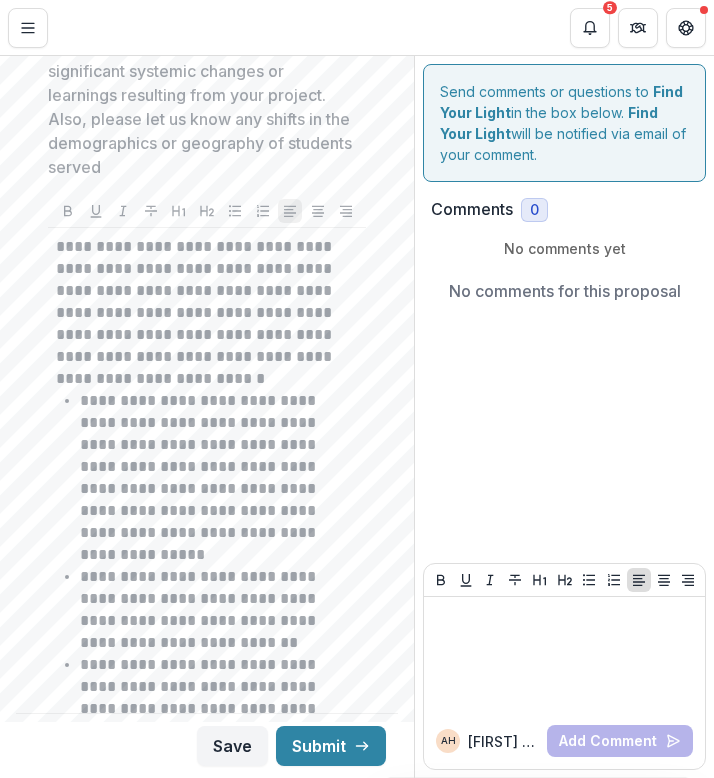 scroll, scrollTop: 2120, scrollLeft: 0, axis: vertical 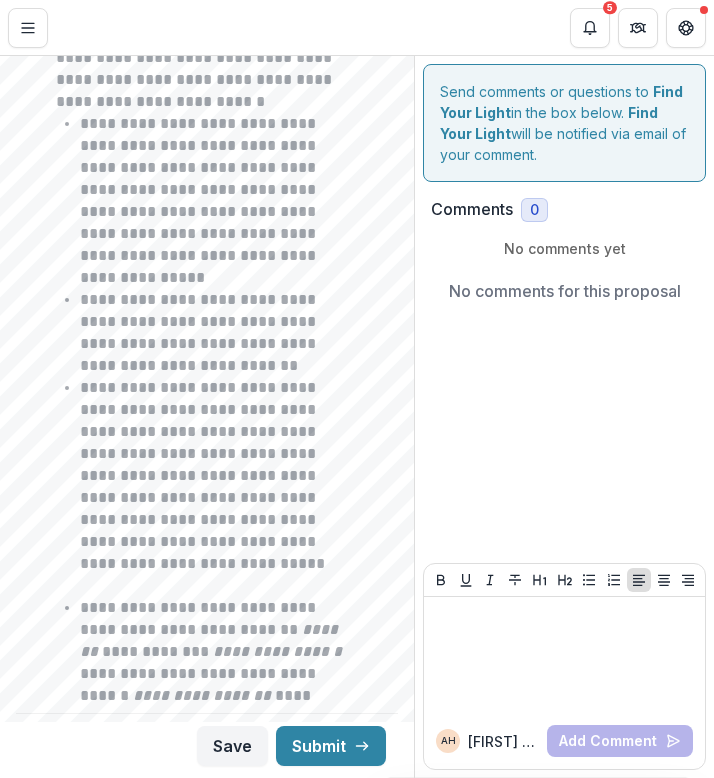 click on "**********" at bounding box center [207, 454] 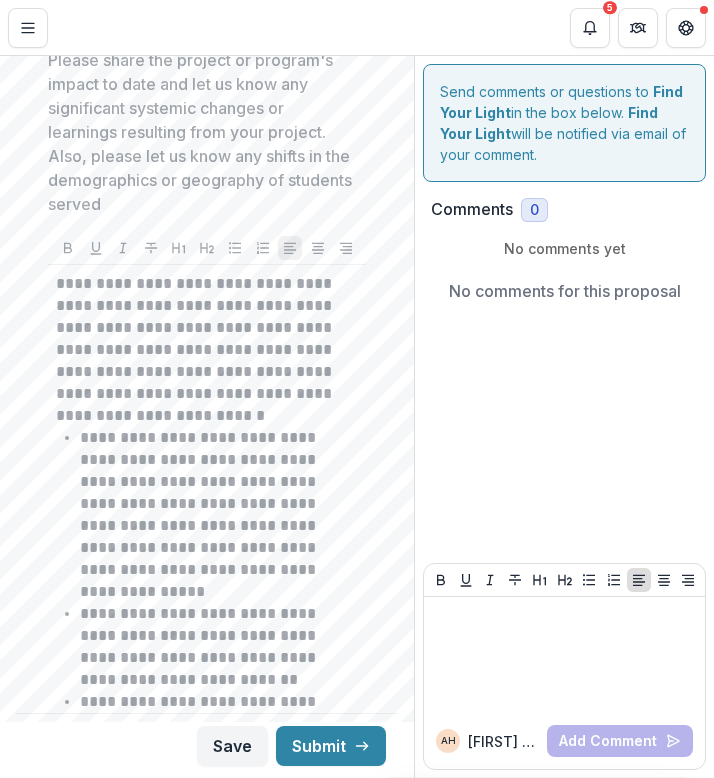 scroll, scrollTop: 2088, scrollLeft: 0, axis: vertical 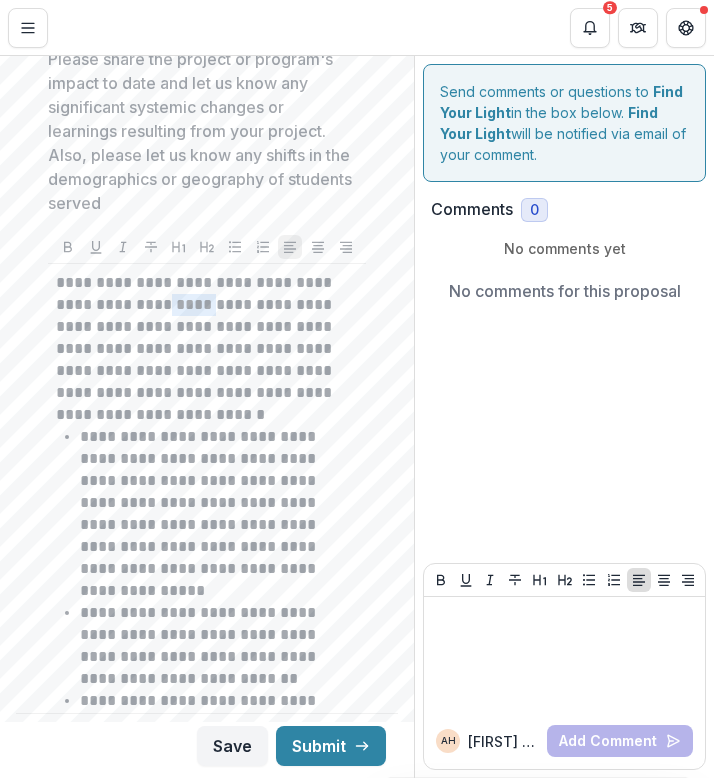 drag, startPoint x: 242, startPoint y: 286, endPoint x: 189, endPoint y: 279, distance: 53.460266 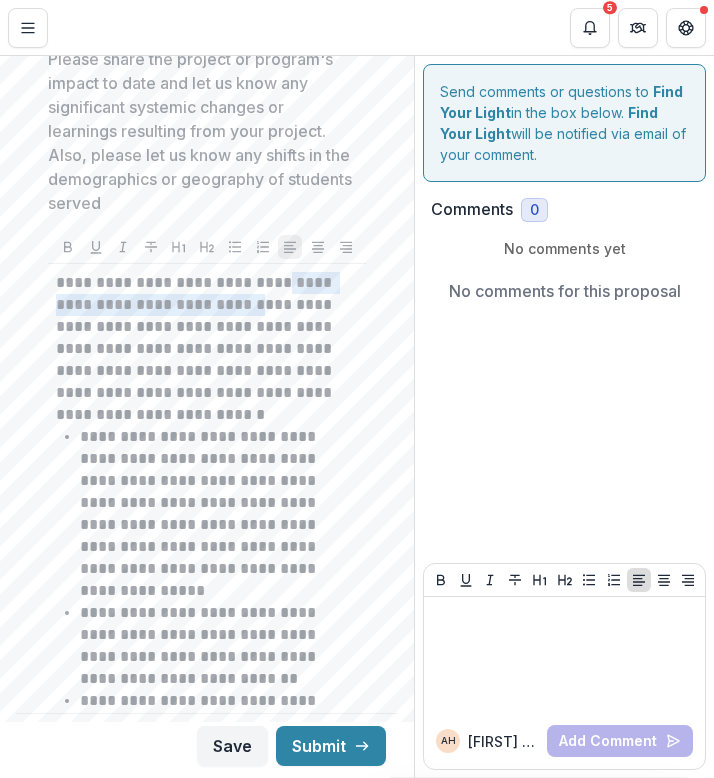drag, startPoint x: 289, startPoint y: 287, endPoint x: 301, endPoint y: 264, distance: 25.942244 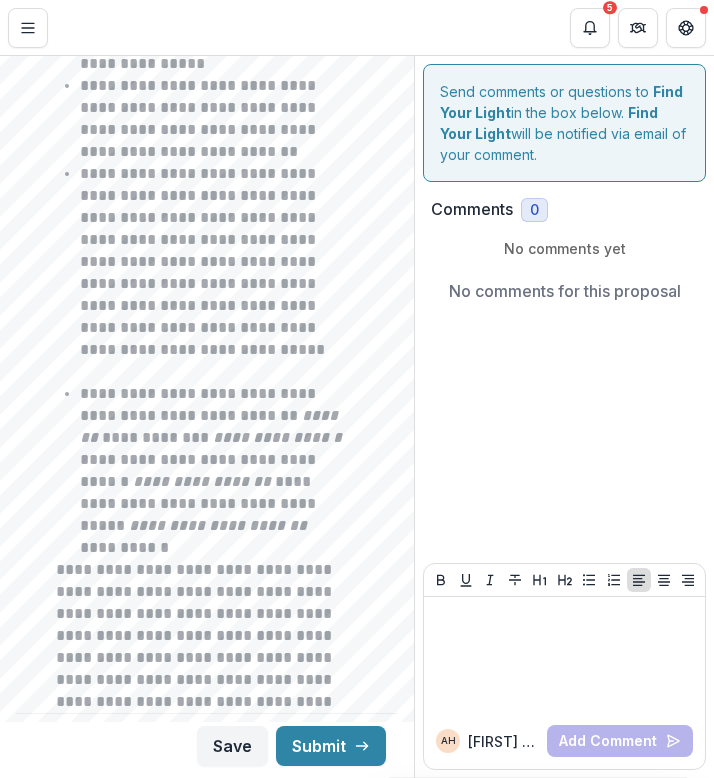 scroll, scrollTop: 2653, scrollLeft: 0, axis: vertical 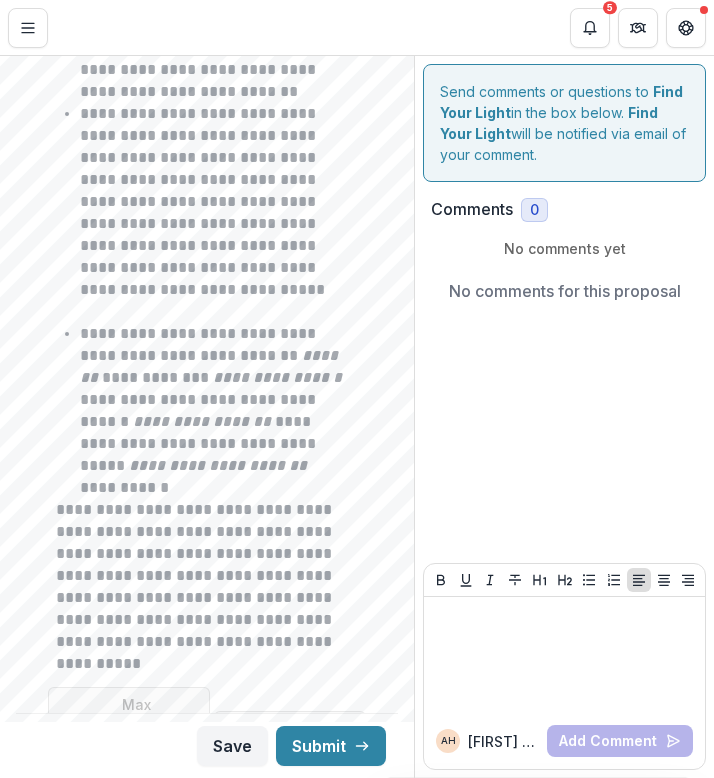 click on "**********" at bounding box center [215, 400] 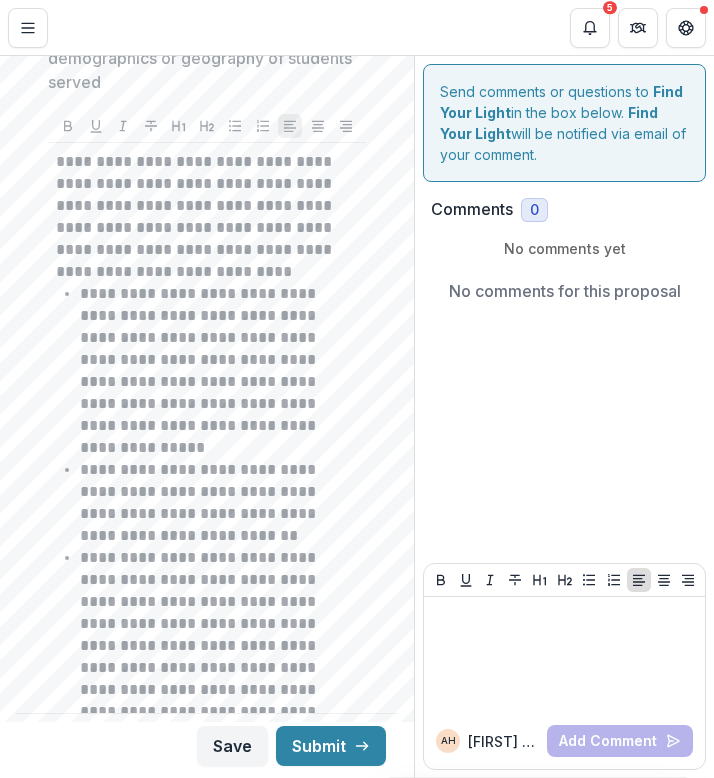 scroll, scrollTop: 2204, scrollLeft: 0, axis: vertical 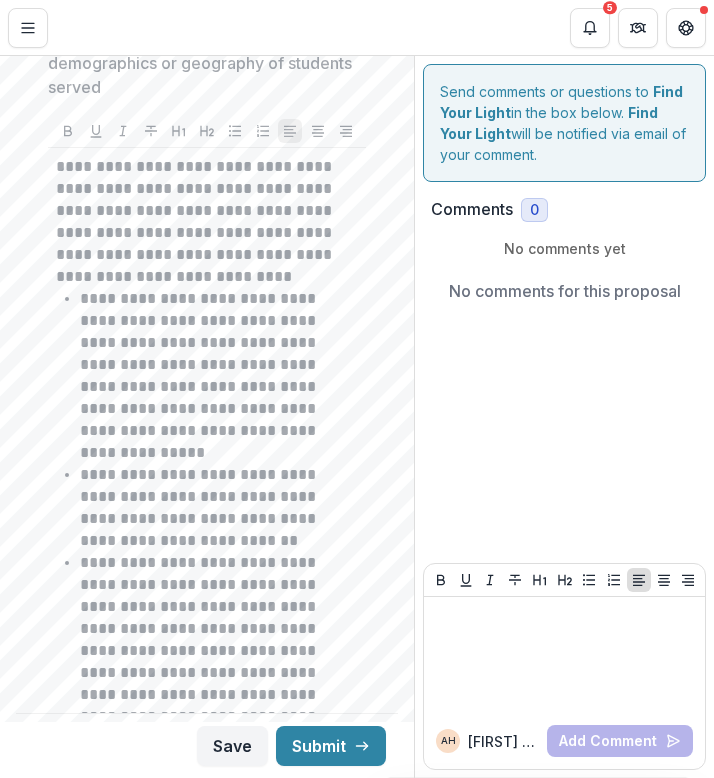 click on "**********" at bounding box center (203, 222) 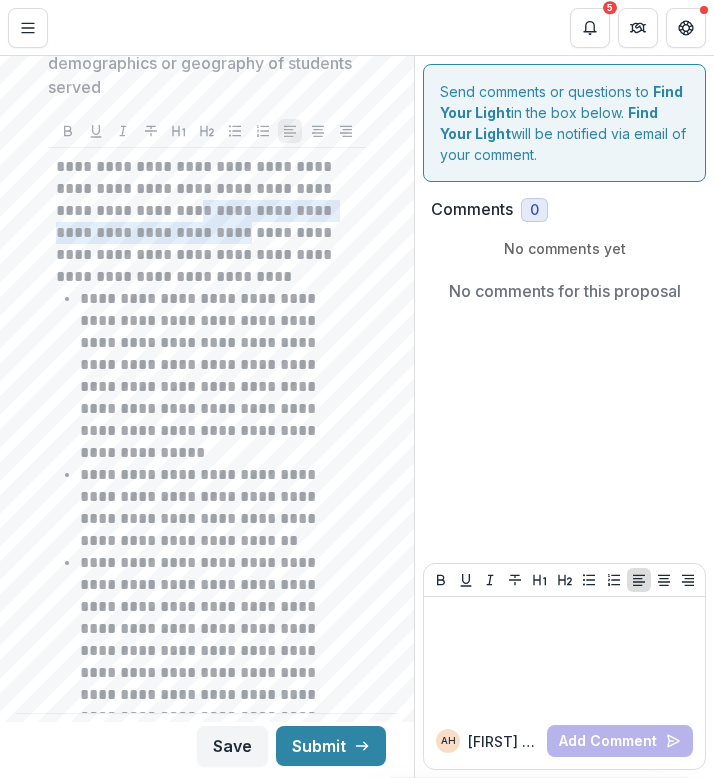 drag, startPoint x: 267, startPoint y: 211, endPoint x: 192, endPoint y: 190, distance: 77.88453 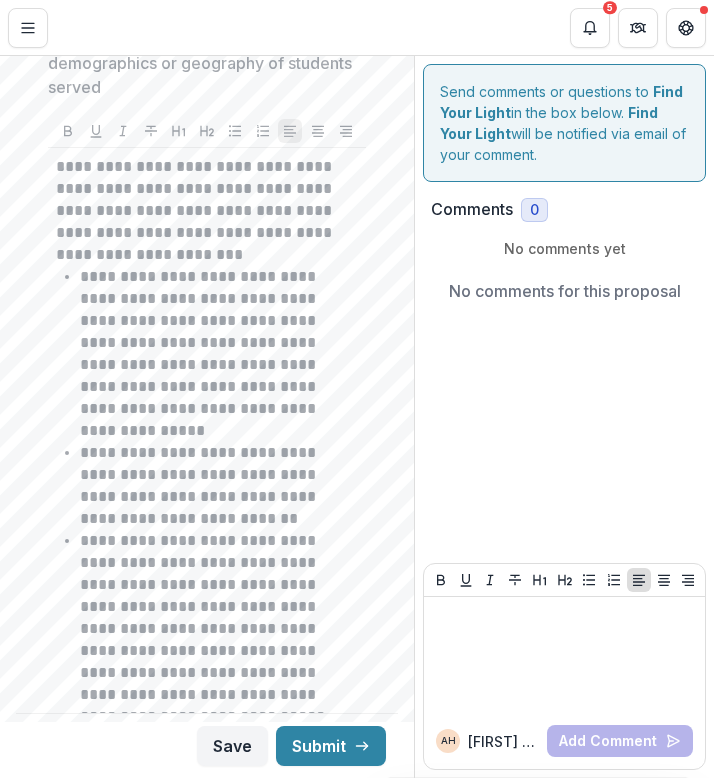 type 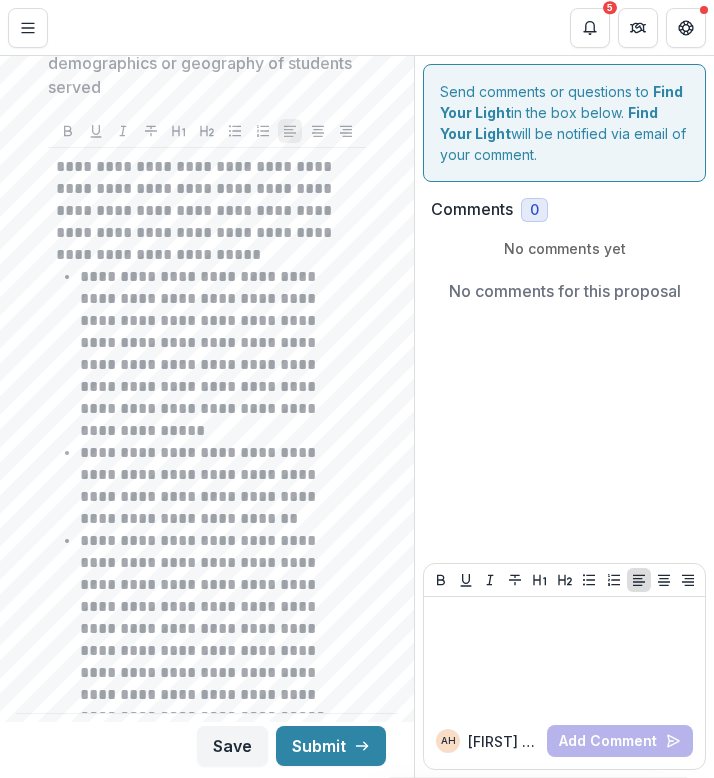 click on "**********" at bounding box center (203, 211) 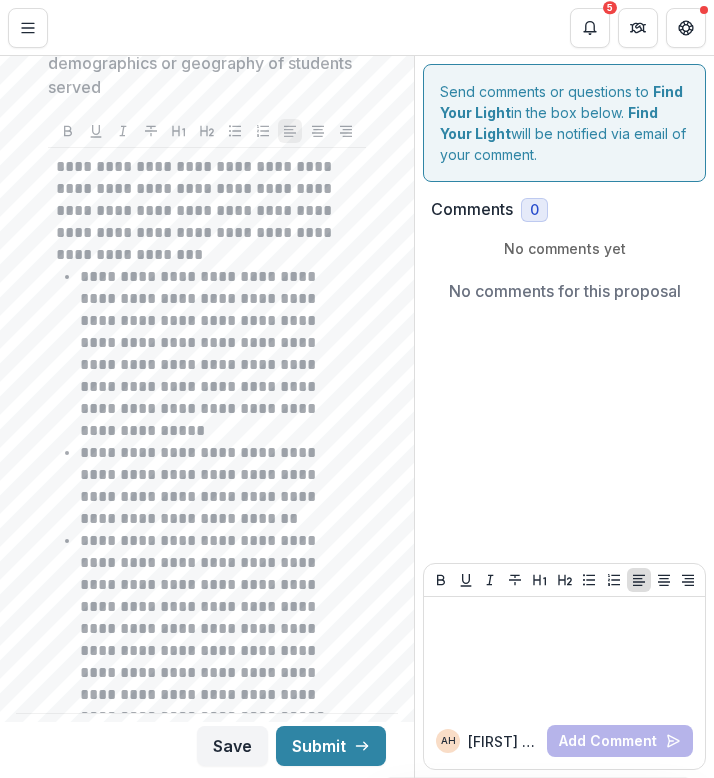 click on "**********" at bounding box center (215, 354) 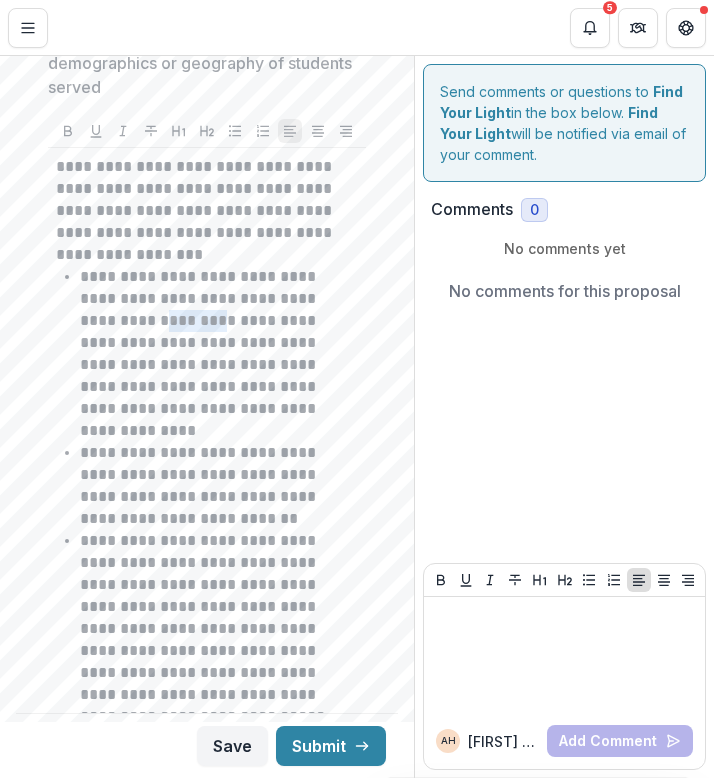 drag, startPoint x: 239, startPoint y: 299, endPoint x: 191, endPoint y: 296, distance: 48.09366 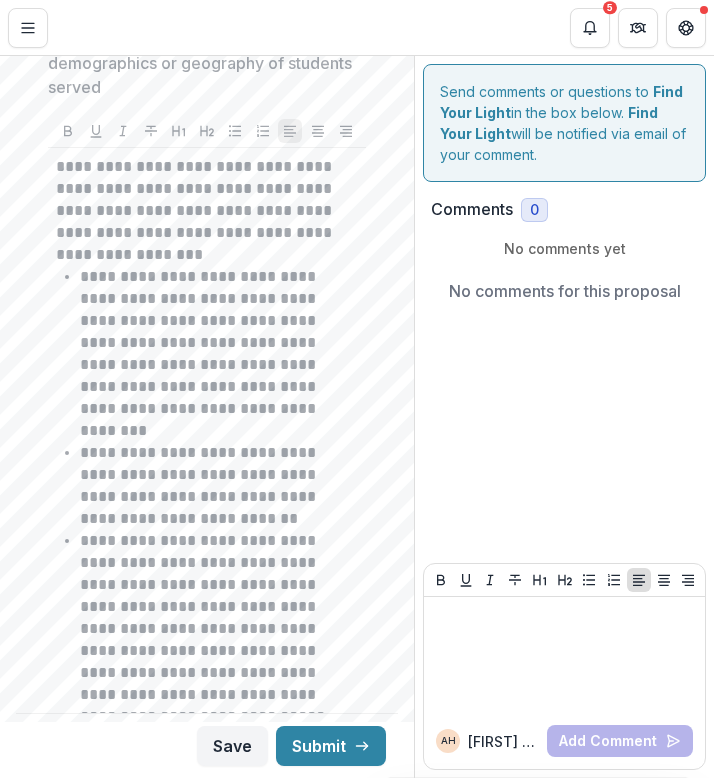 click on "**********" at bounding box center [215, 354] 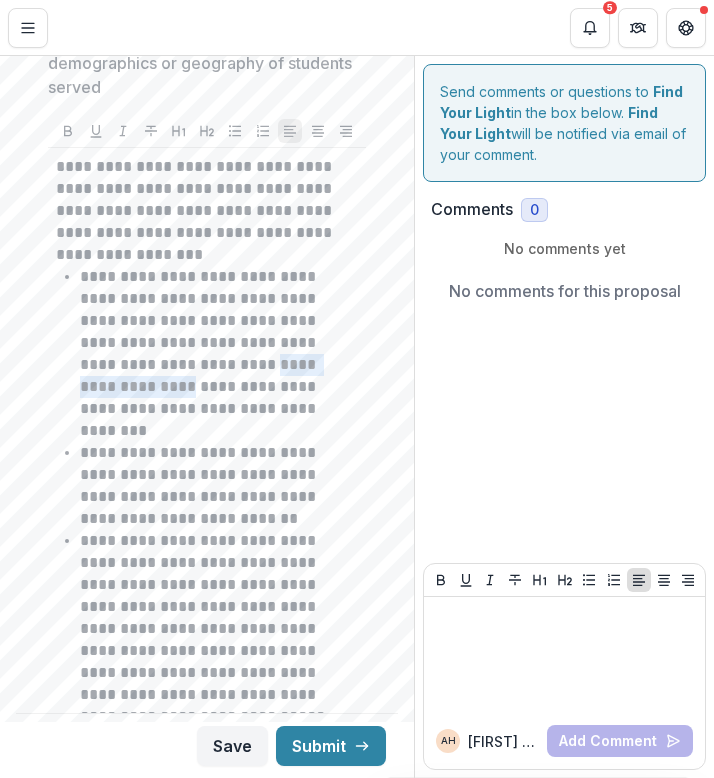 drag, startPoint x: 249, startPoint y: 366, endPoint x: 89, endPoint y: 371, distance: 160.07811 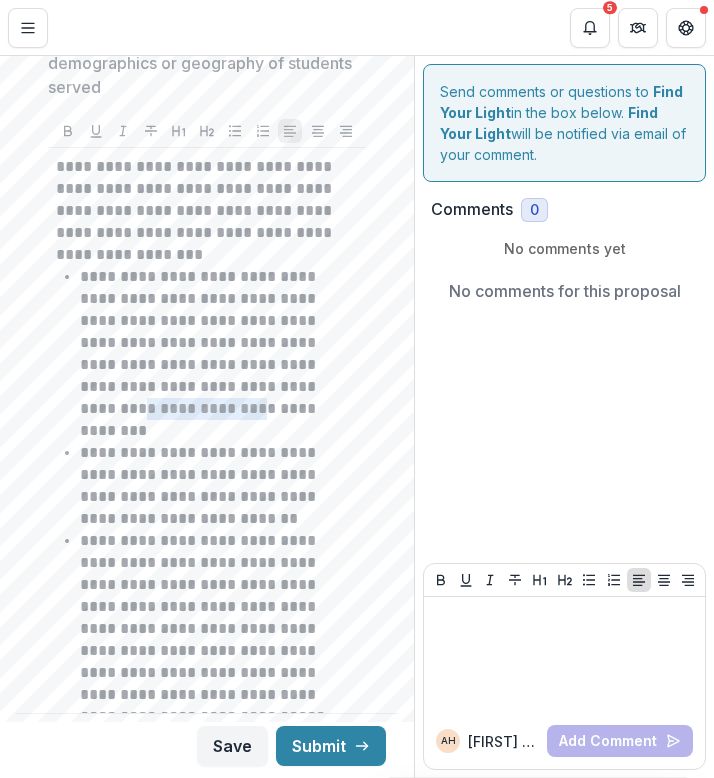 drag, startPoint x: 282, startPoint y: 385, endPoint x: 190, endPoint y: 388, distance: 92.0489 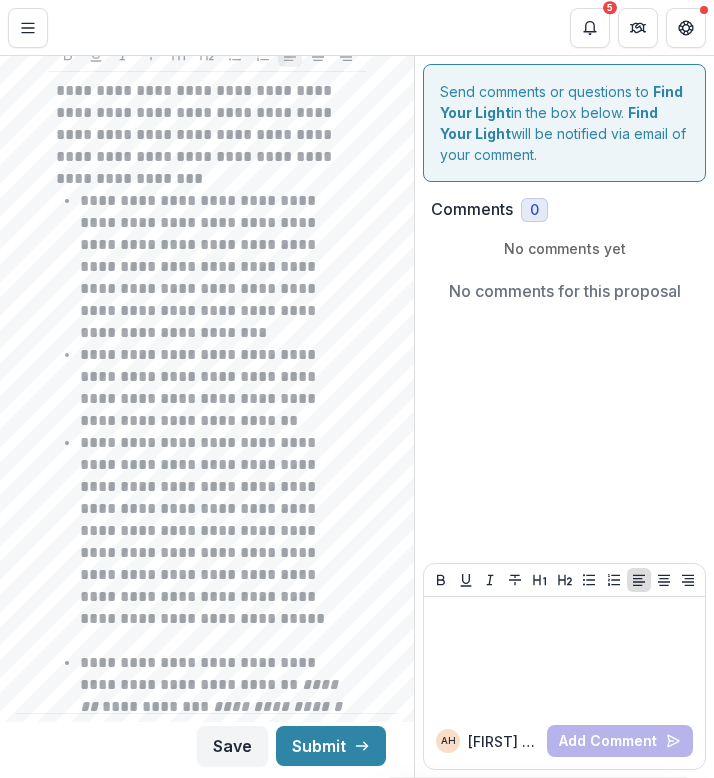 scroll, scrollTop: 2278, scrollLeft: 0, axis: vertical 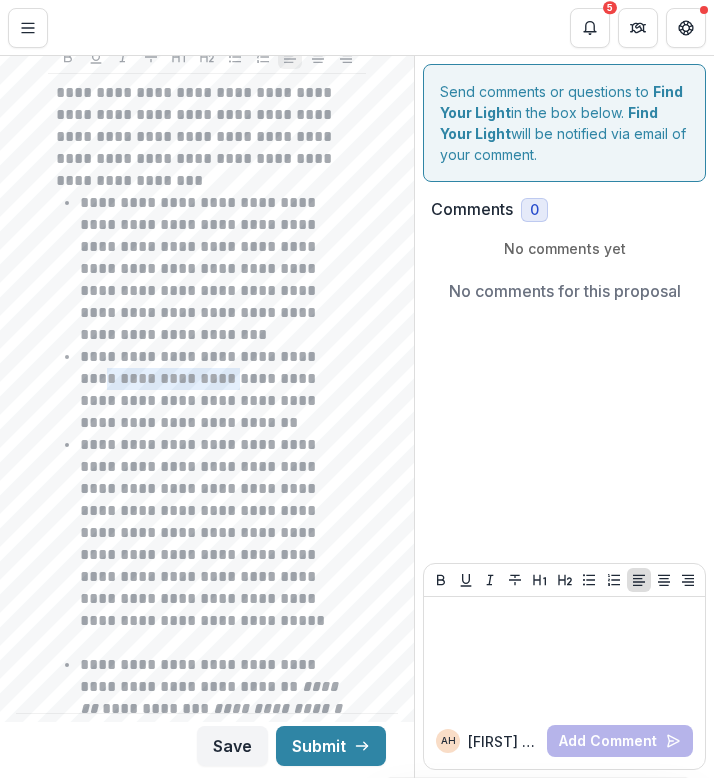 drag, startPoint x: 205, startPoint y: 356, endPoint x: 81, endPoint y: 368, distance: 124.57929 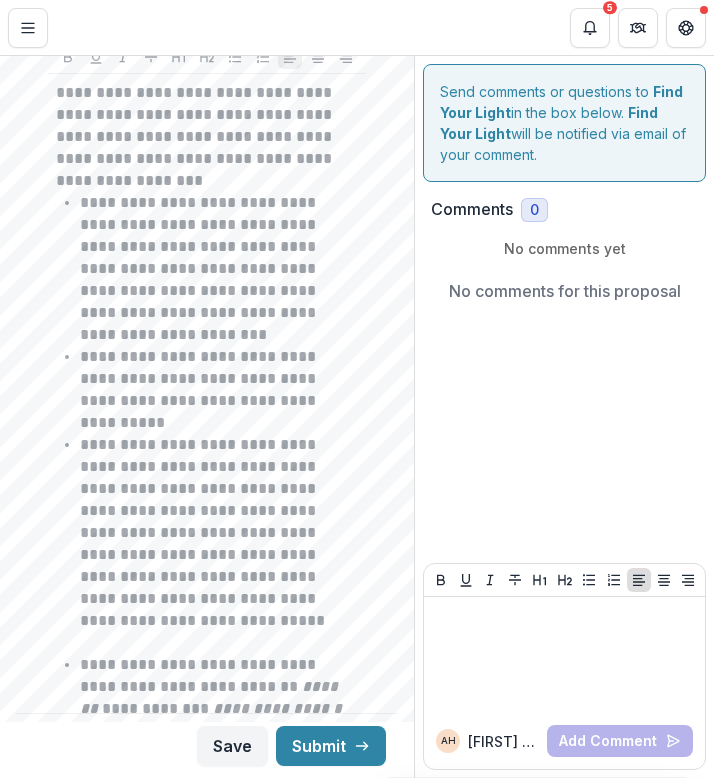 click on "**********" at bounding box center (215, 390) 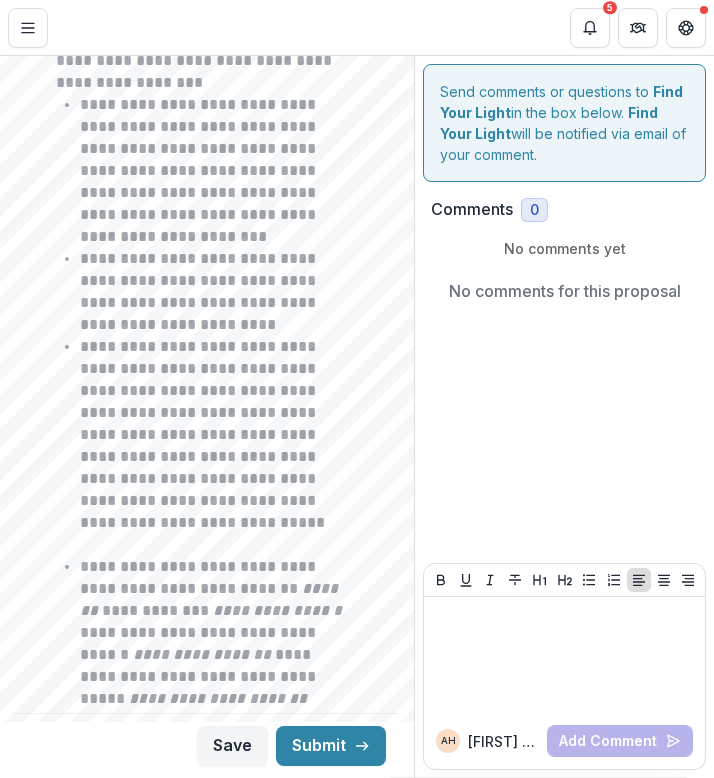 scroll, scrollTop: 2380, scrollLeft: 0, axis: vertical 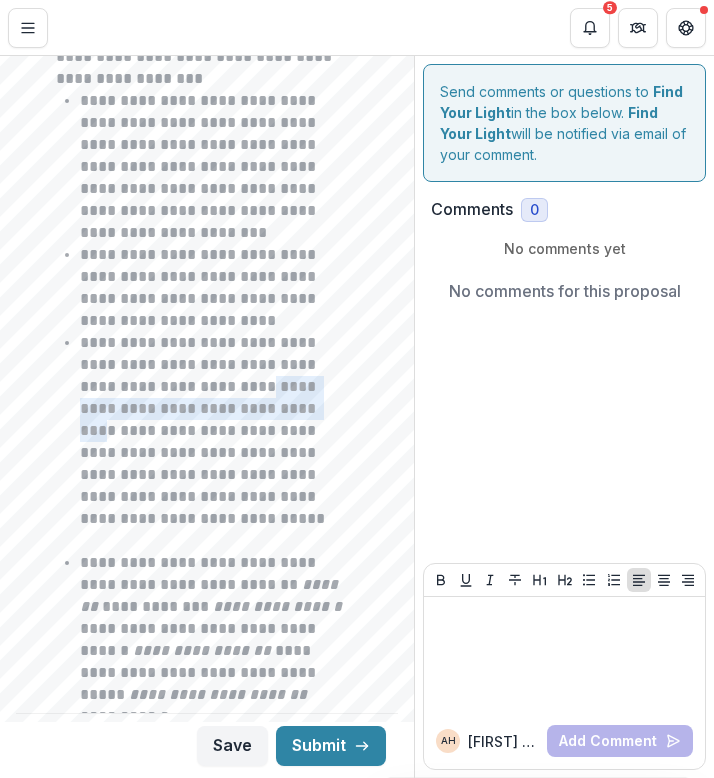 drag, startPoint x: 254, startPoint y: 368, endPoint x: 309, endPoint y: 392, distance: 60.00833 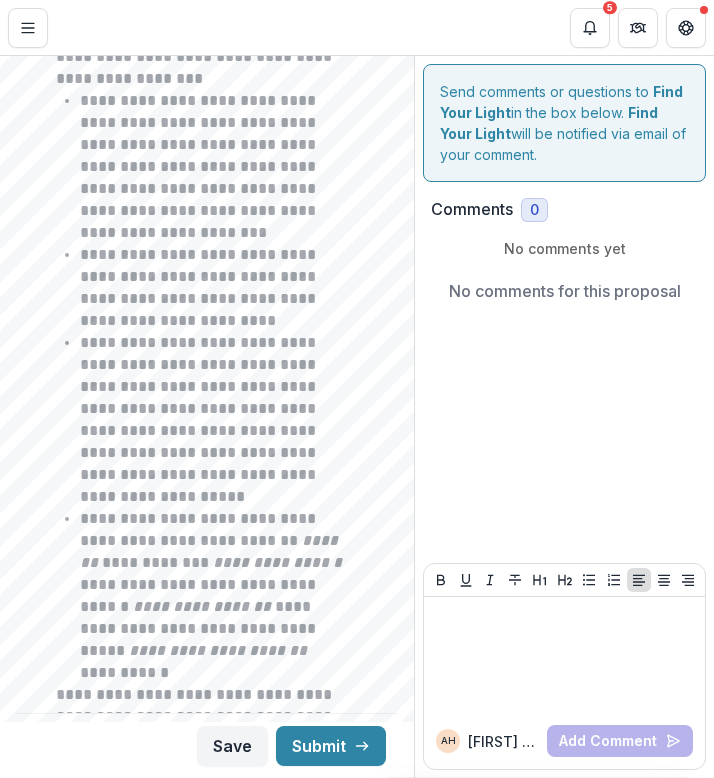 click on "**********" at bounding box center (215, 420) 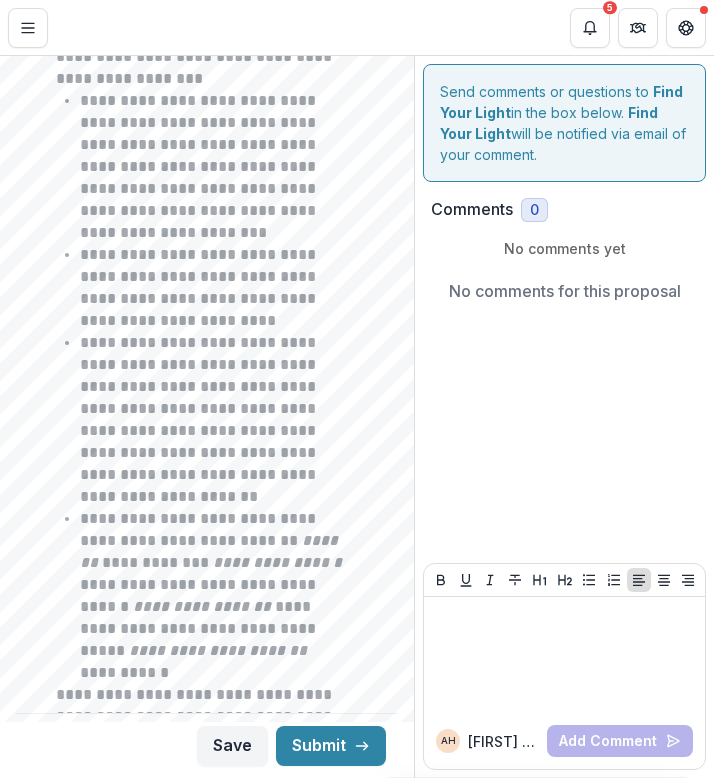 click on "**********" at bounding box center [215, 420] 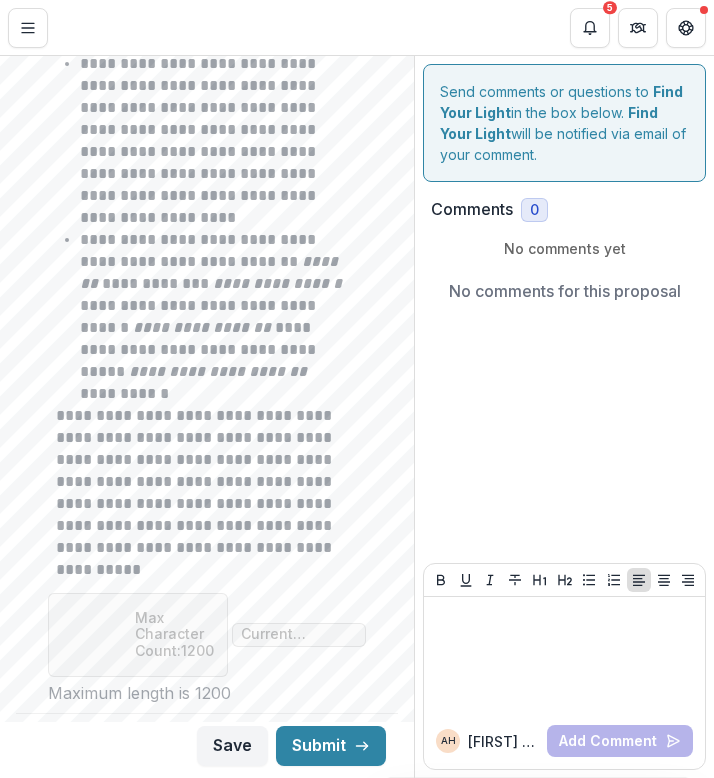 scroll, scrollTop: 2661, scrollLeft: 0, axis: vertical 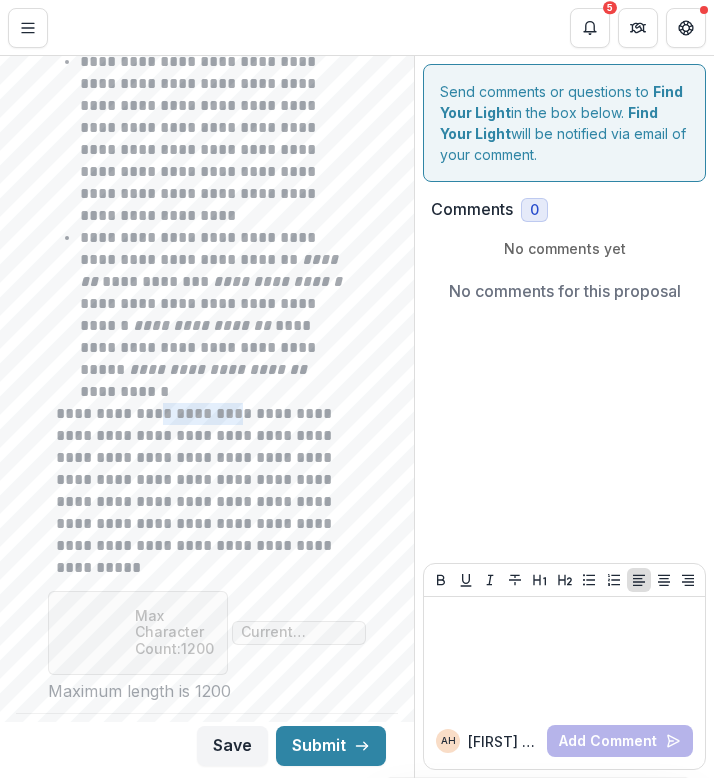 drag, startPoint x: 239, startPoint y: 393, endPoint x: 164, endPoint y: 394, distance: 75.00667 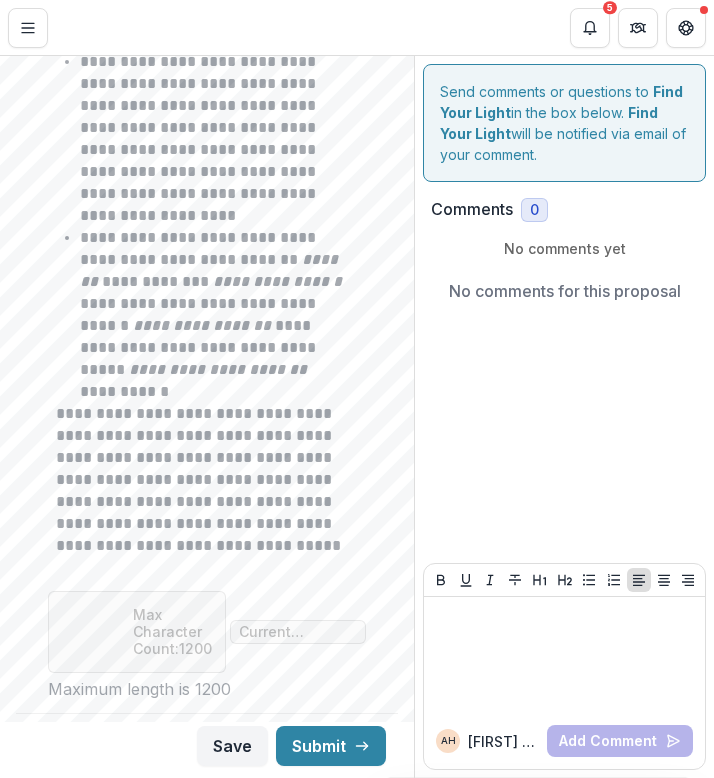 click on "**********" at bounding box center [203, 491] 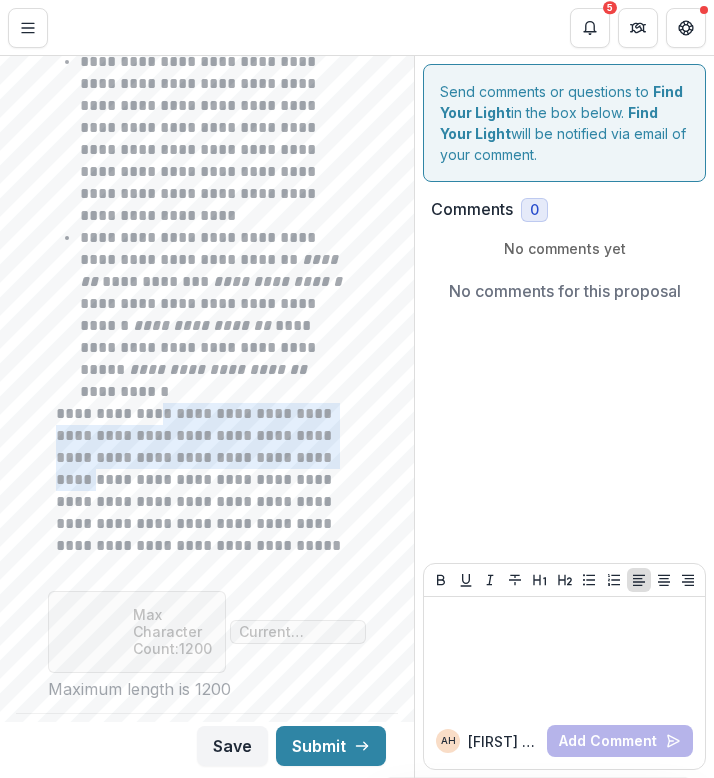 drag, startPoint x: 167, startPoint y: 461, endPoint x: 166, endPoint y: 386, distance: 75.00667 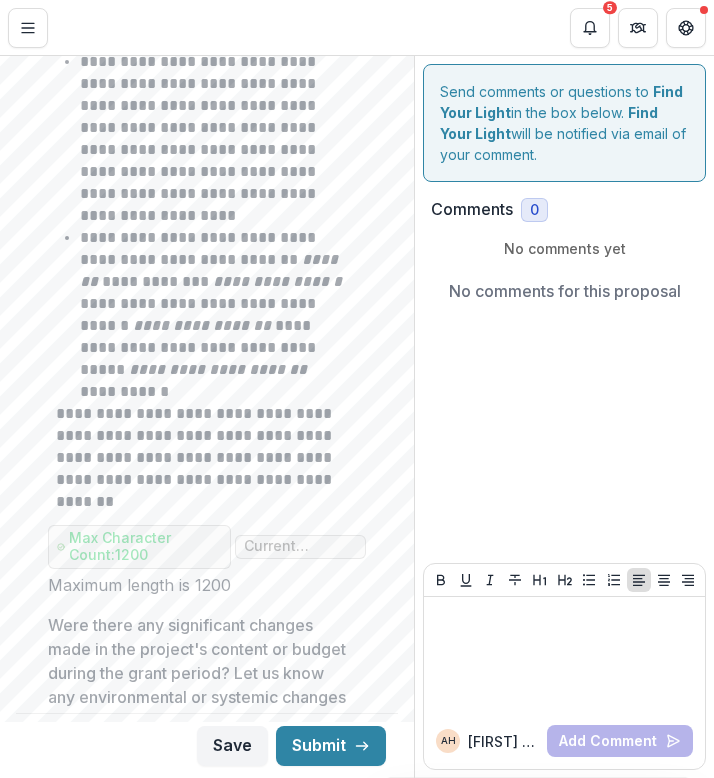 click on "**********" at bounding box center (203, 458) 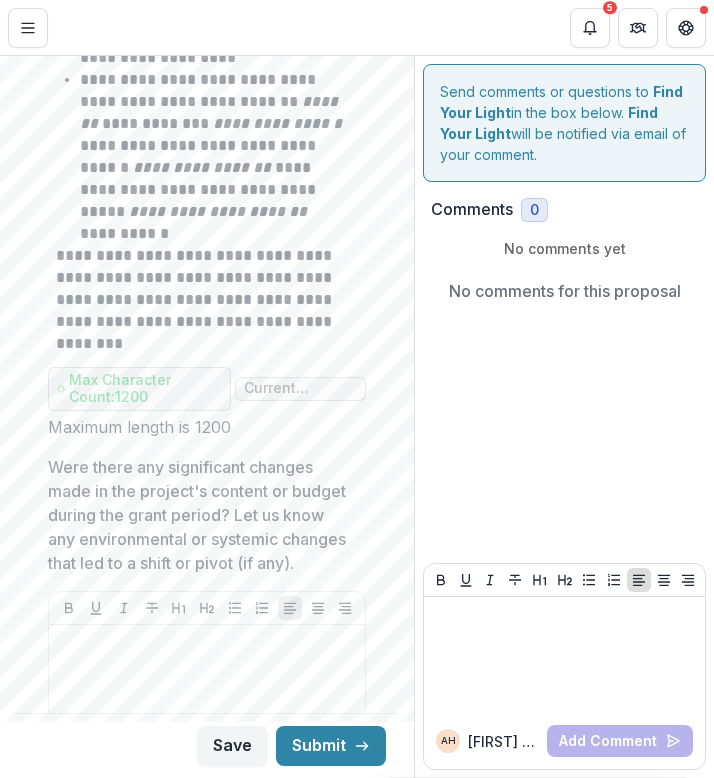 scroll, scrollTop: 2821, scrollLeft: 0, axis: vertical 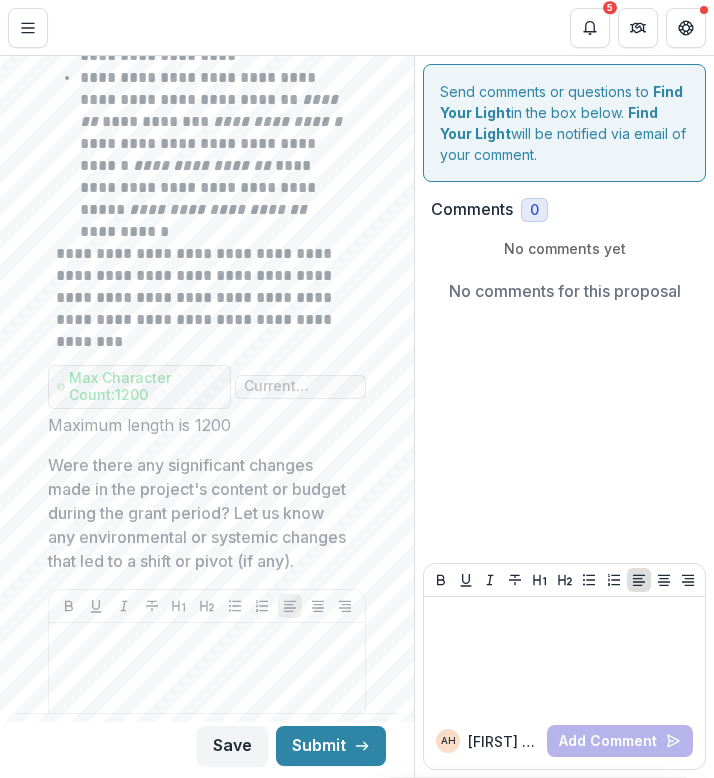 click on "Were there any significant changes made in the project's content or budget during the grant period?  Let us know any environmental or systemic changes that led to a shift or pivot (if any)." at bounding box center (201, 513) 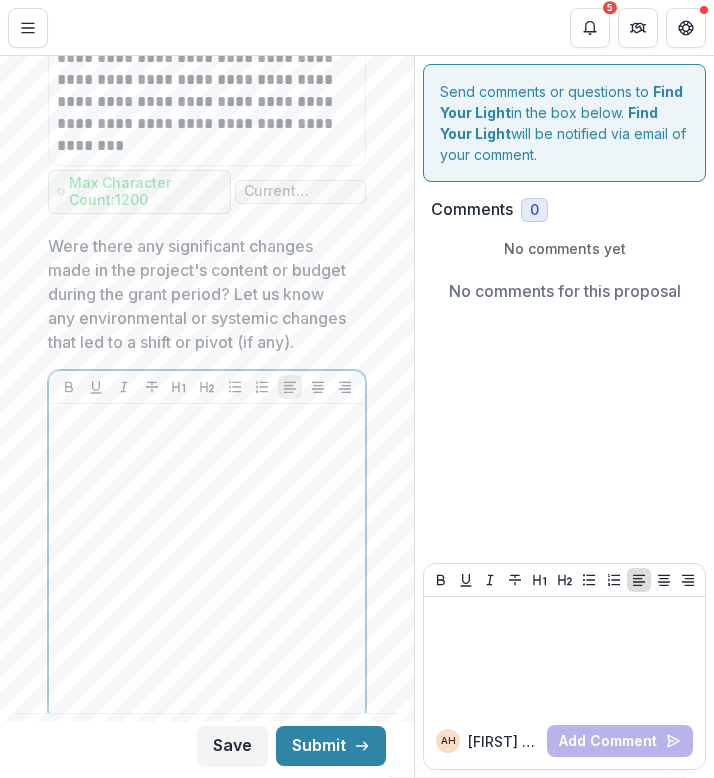 scroll, scrollTop: 3058, scrollLeft: 0, axis: vertical 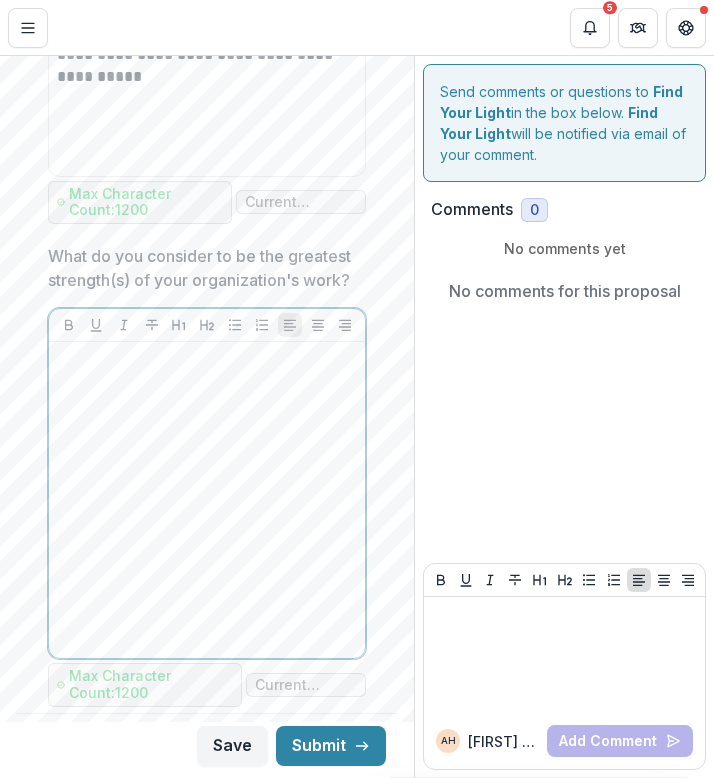click at bounding box center [207, 500] 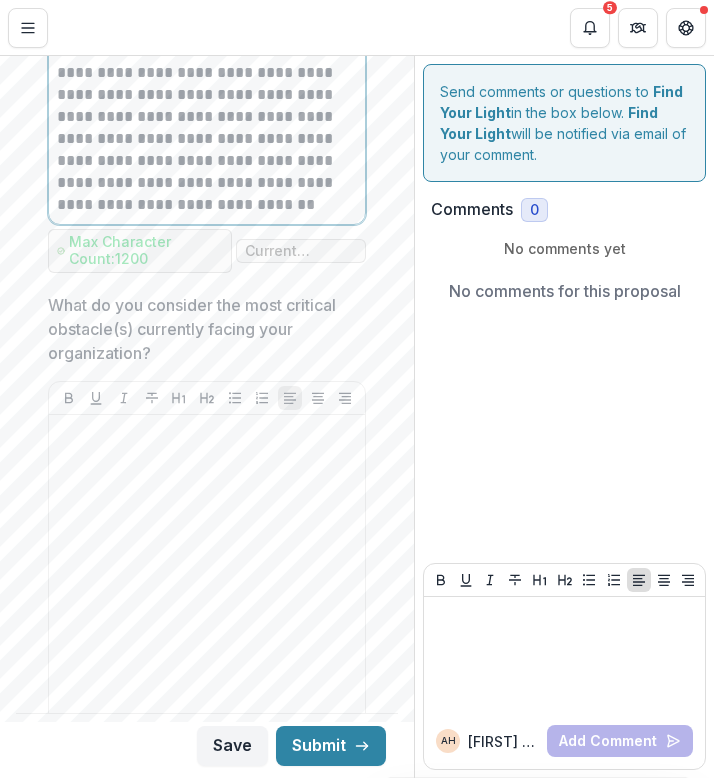 scroll, scrollTop: 4118, scrollLeft: 0, axis: vertical 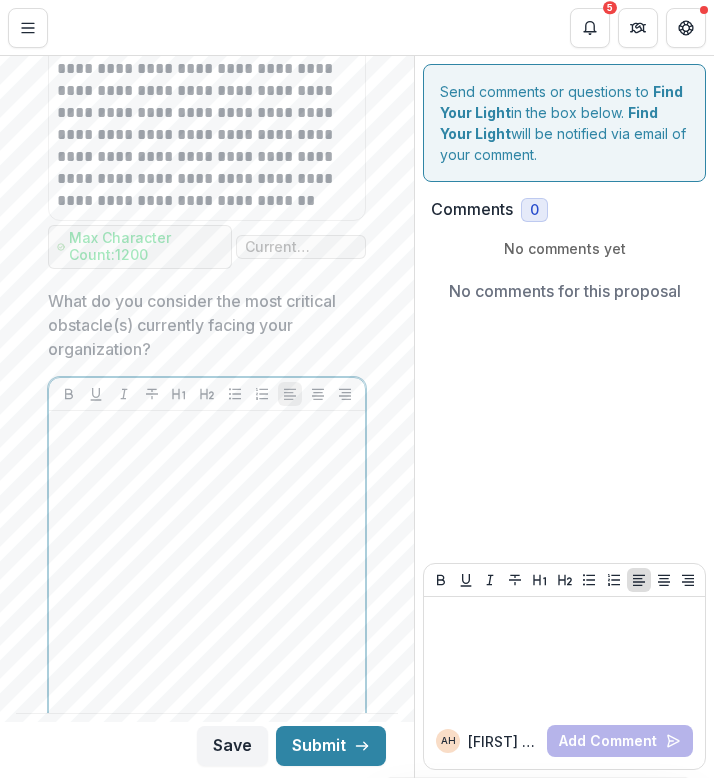 click at bounding box center [207, 569] 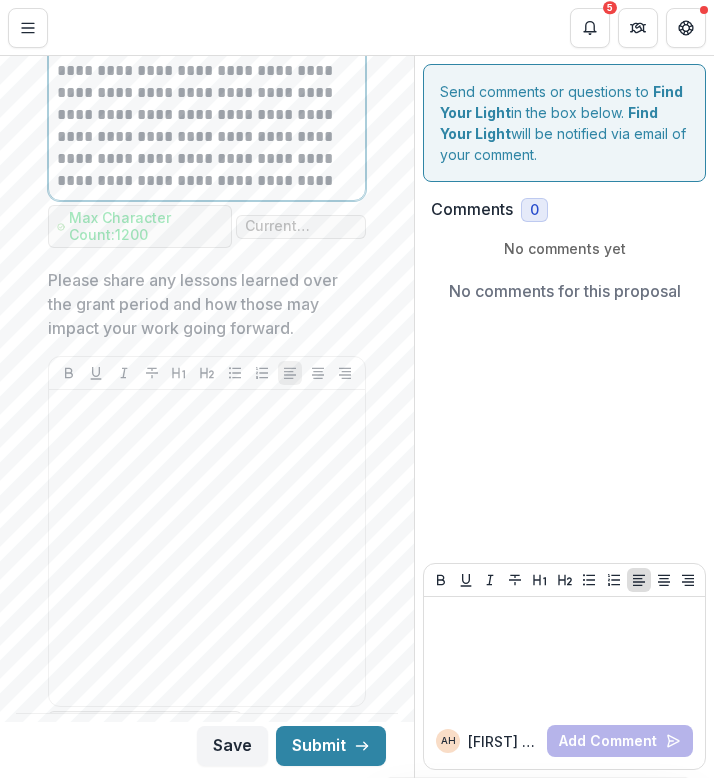scroll, scrollTop: 4767, scrollLeft: 0, axis: vertical 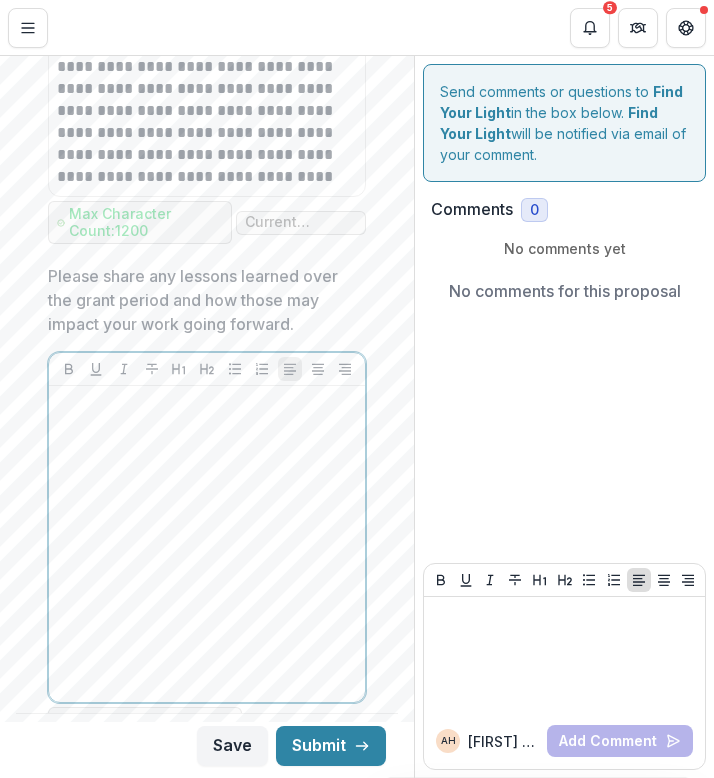 click at bounding box center (207, 544) 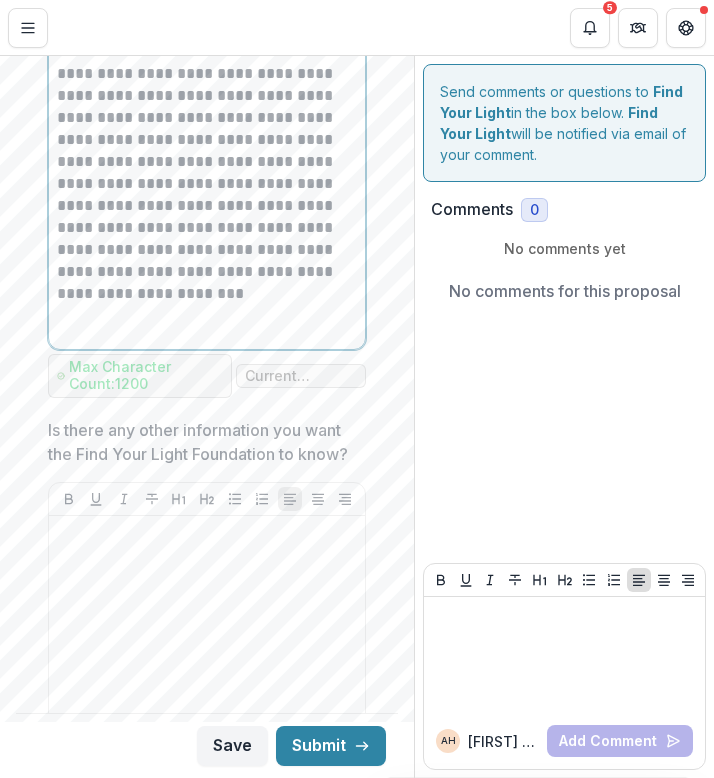 scroll, scrollTop: 5122, scrollLeft: 0, axis: vertical 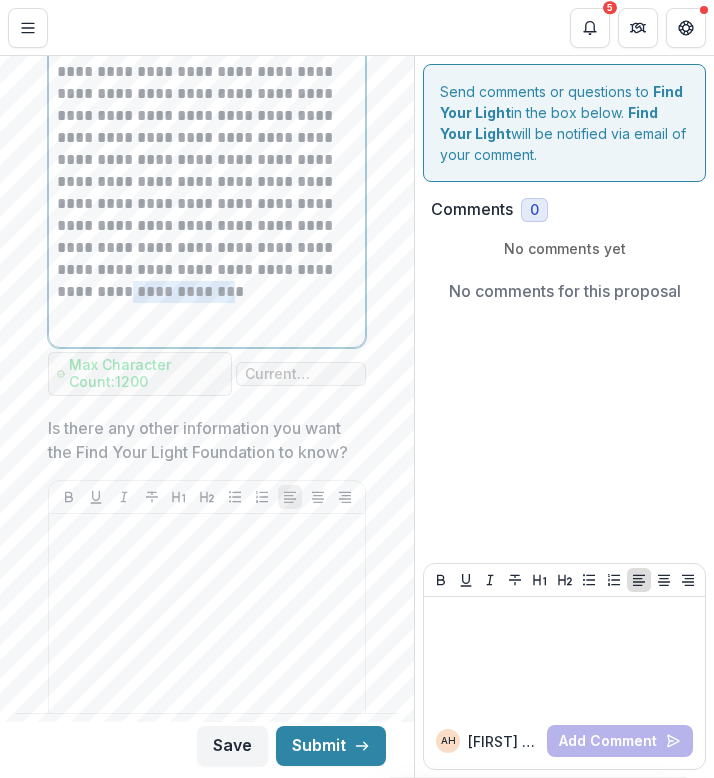 drag, startPoint x: 115, startPoint y: 318, endPoint x: 220, endPoint y: 320, distance: 105.01904 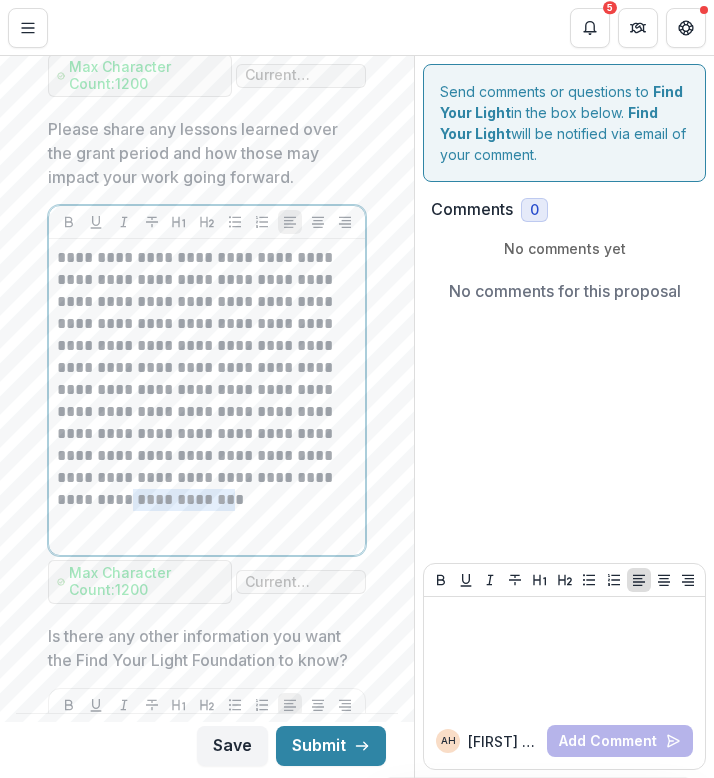 scroll, scrollTop: 4909, scrollLeft: 0, axis: vertical 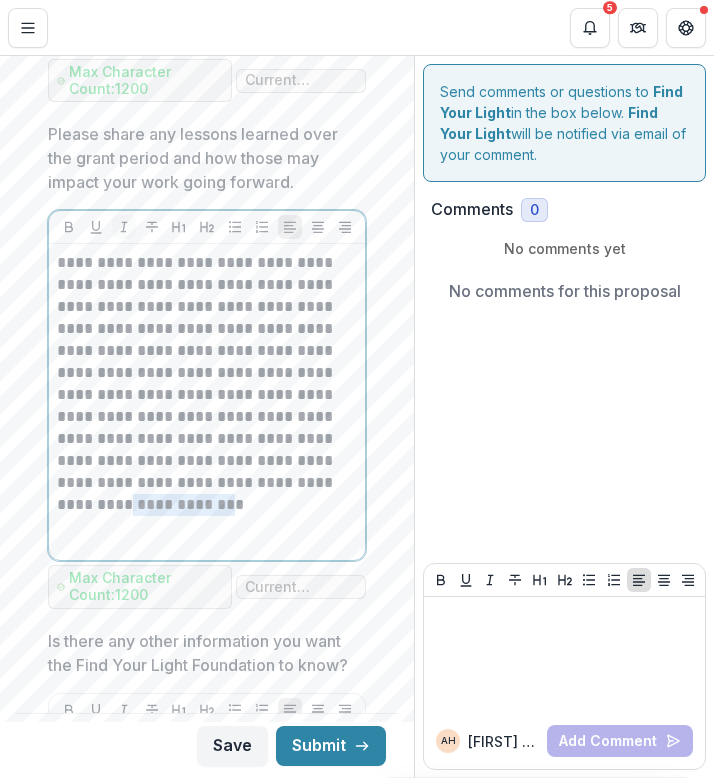 click 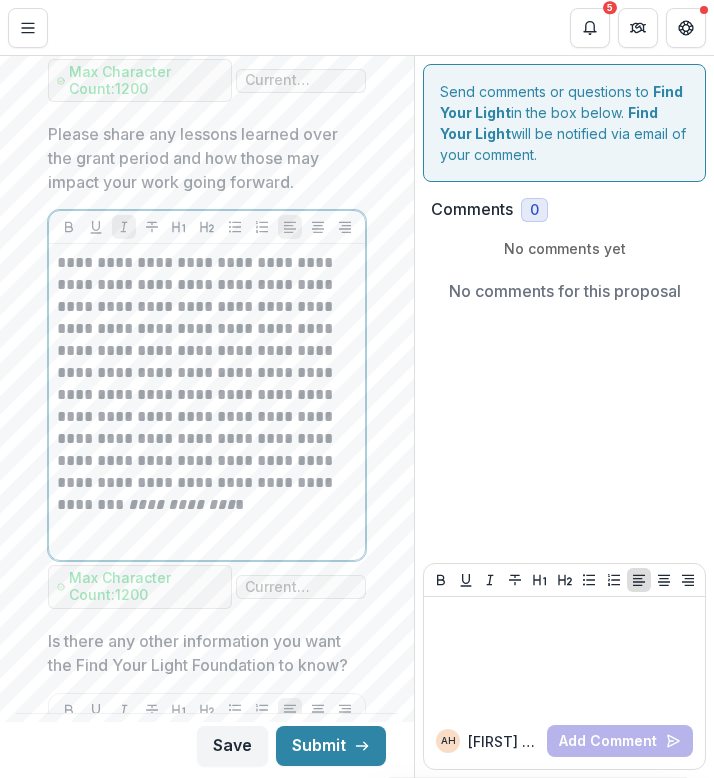 click on "**********" at bounding box center [204, 384] 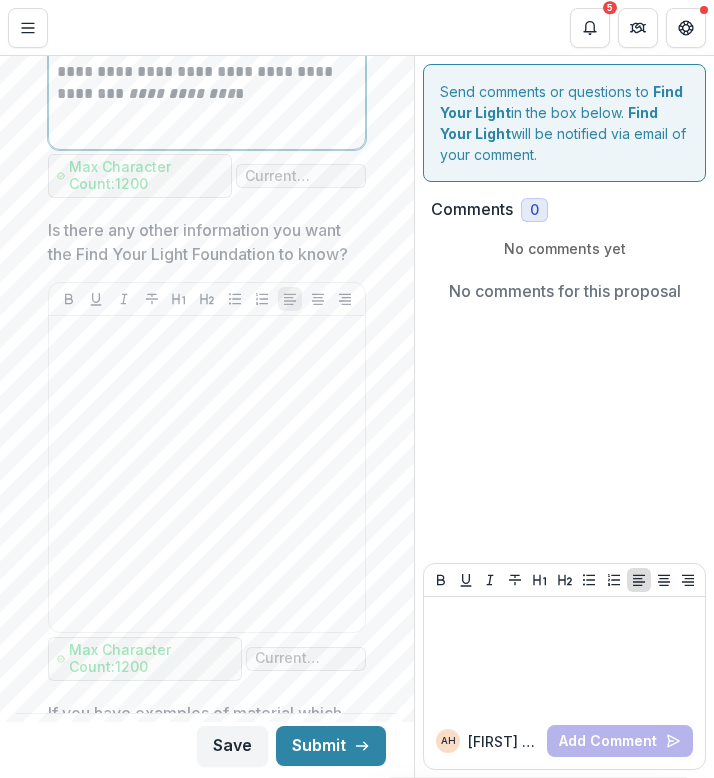 scroll, scrollTop: 5325, scrollLeft: 0, axis: vertical 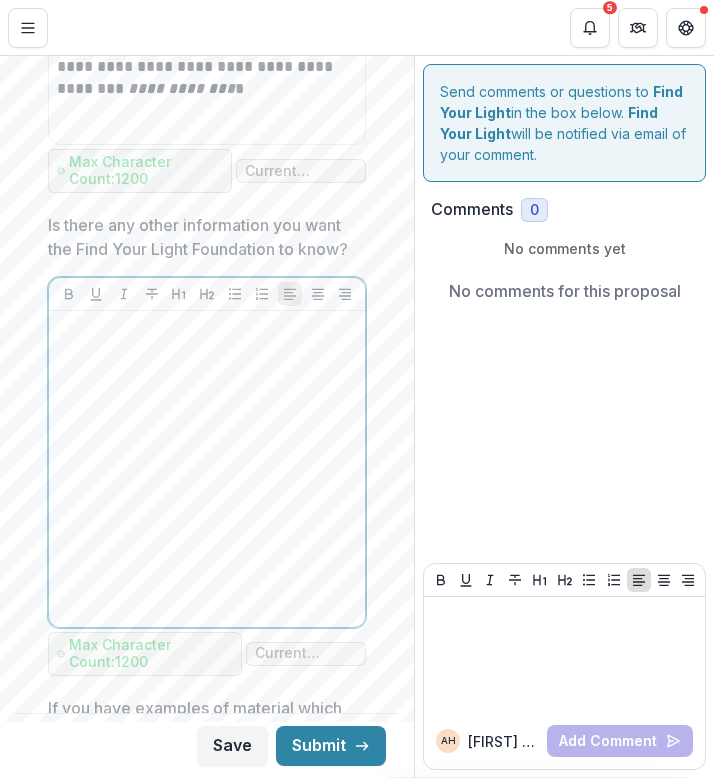 click at bounding box center (207, 469) 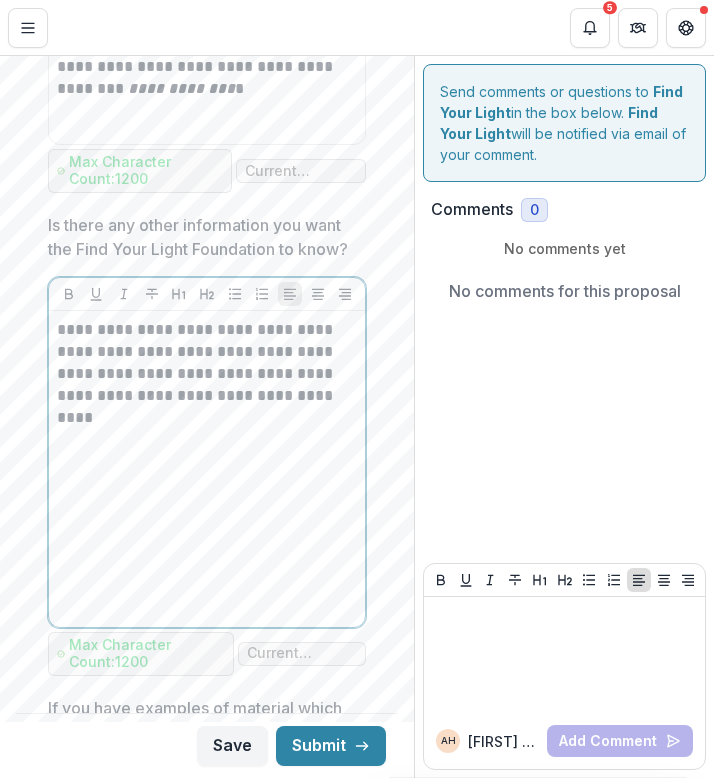 click on "**********" at bounding box center [204, 374] 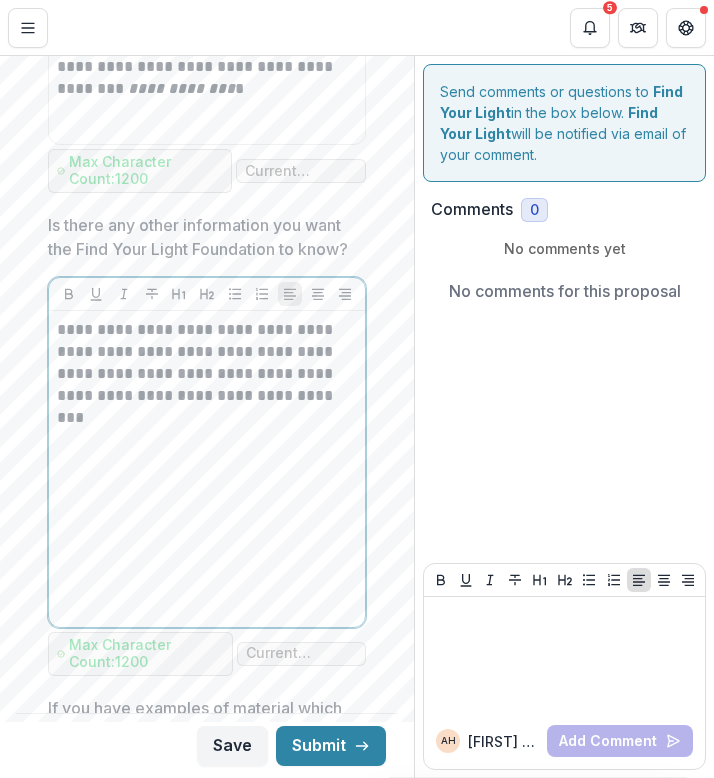 type 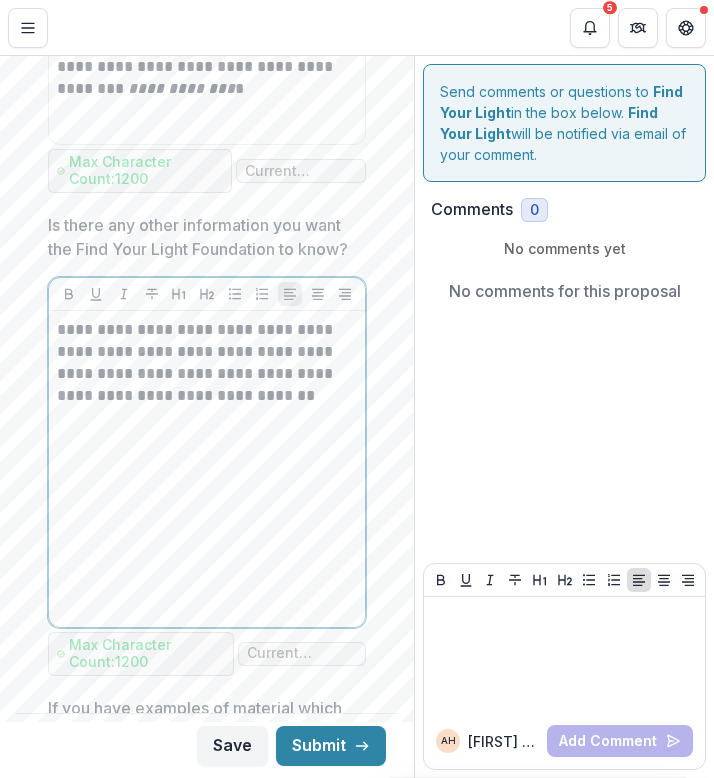 click on "**********" at bounding box center [207, 469] 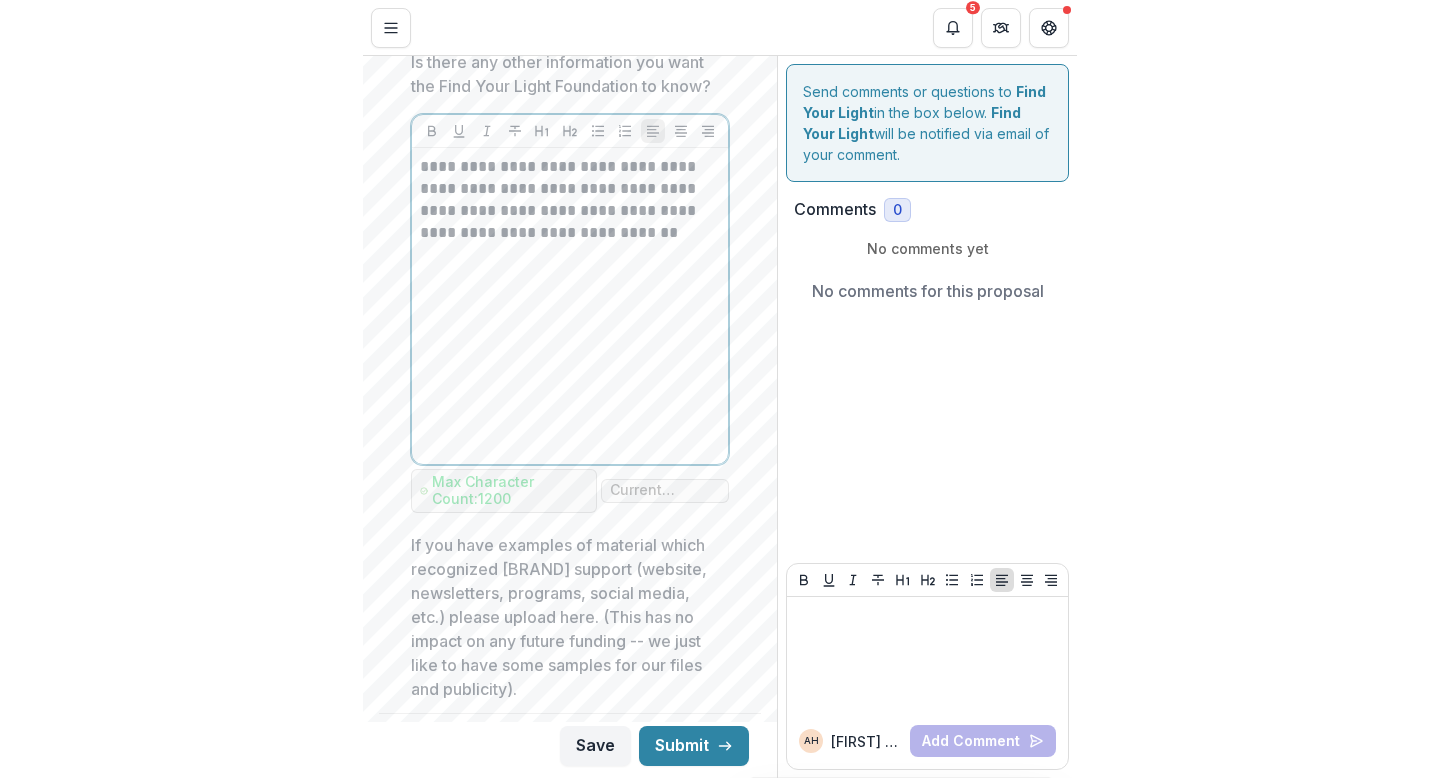 scroll, scrollTop: 5497, scrollLeft: 0, axis: vertical 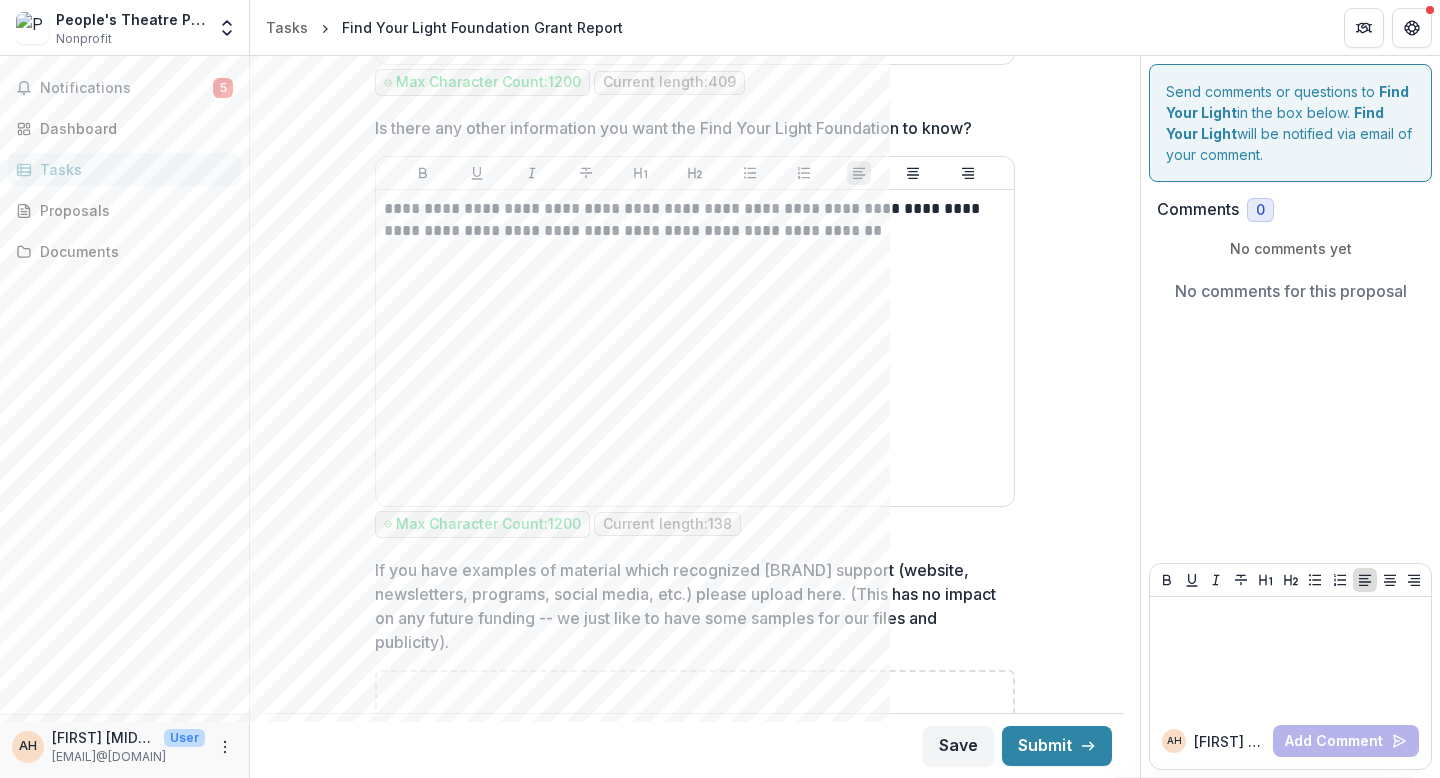 click on "If you have examples of material which recognized [BRAND] support (website, newsletters, programs, social media, etc.) please upload here. (This has no impact on any future funding -- we just like to have some samples for our files and publicity)." at bounding box center [689, 606] 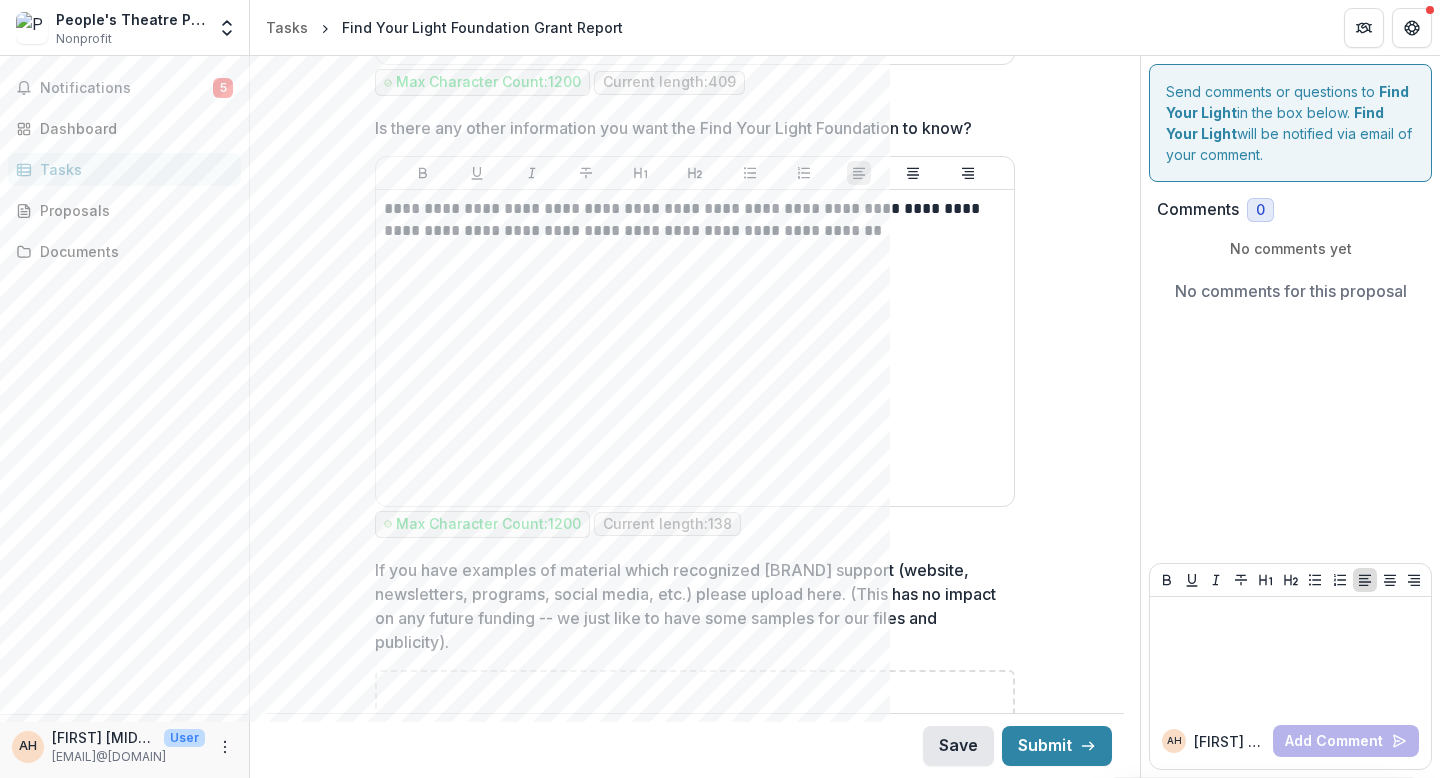click on "Save" at bounding box center (958, 746) 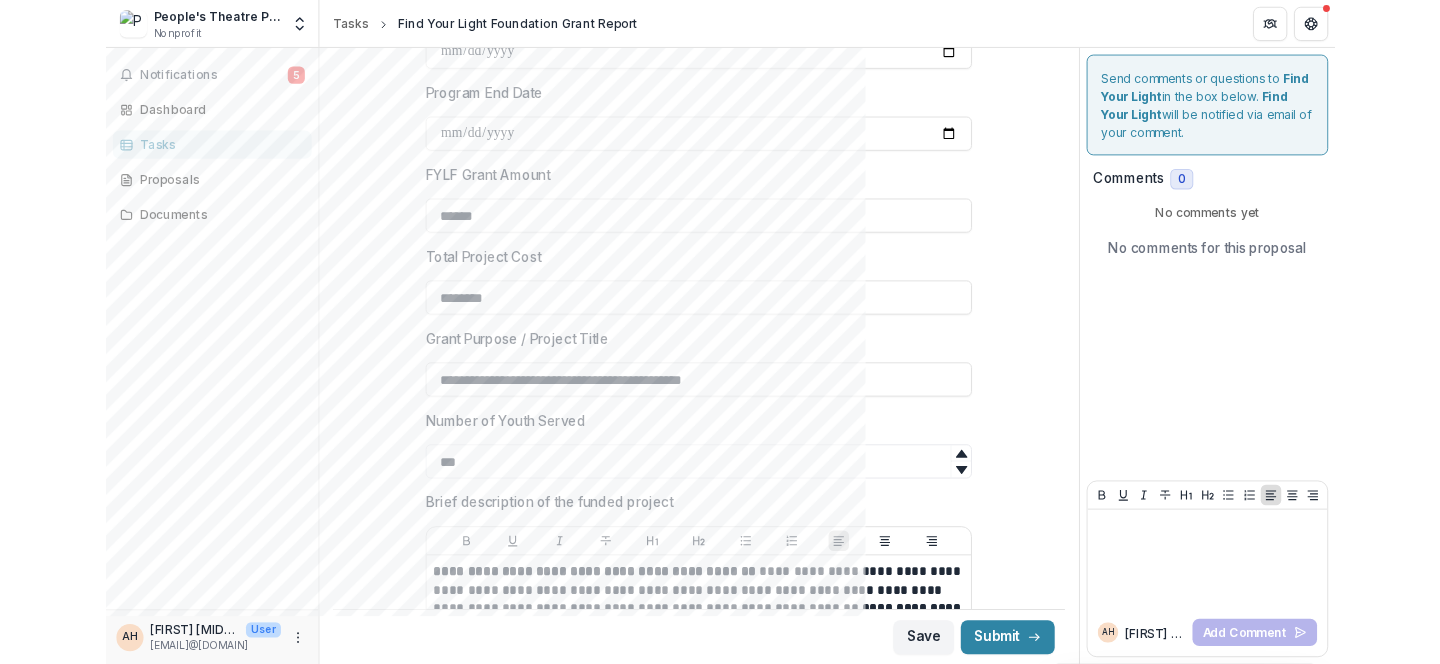 scroll, scrollTop: 0, scrollLeft: 0, axis: both 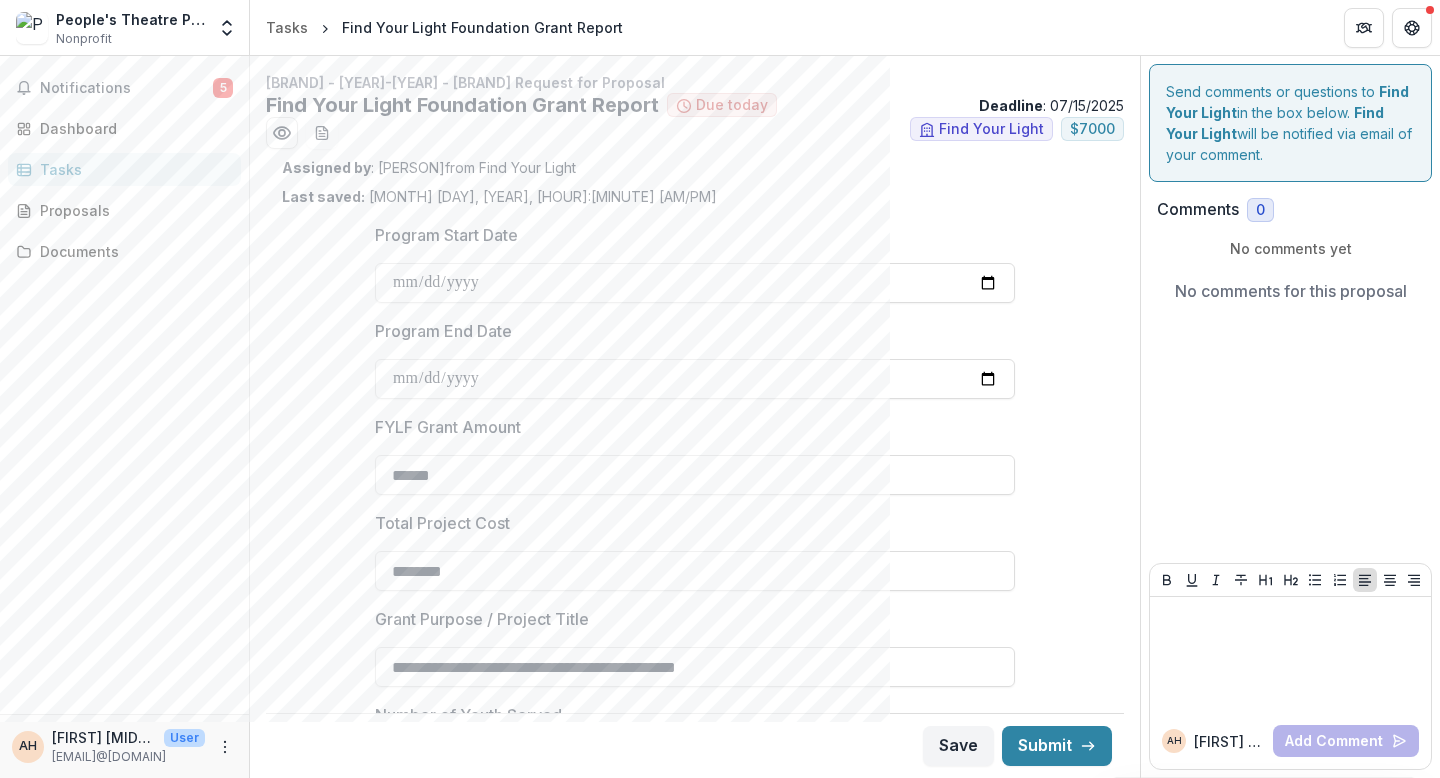click on "Assigned by :   [PERSON]  from   [BRAND] Last saved:   [MONTH] [DAY], [YEAR], [HOUR]:[MINUTE] [AM/PM]" at bounding box center (695, 182) 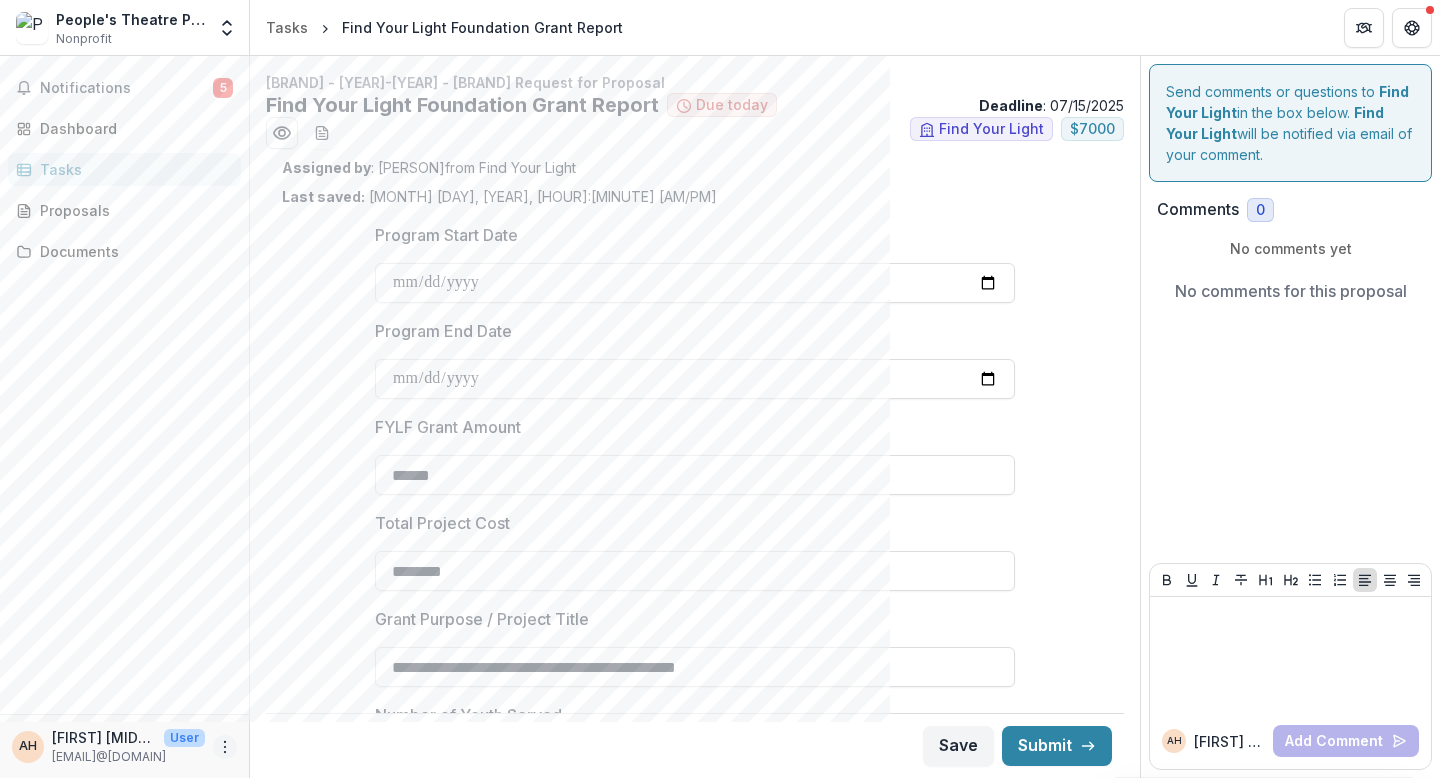 click at bounding box center (225, 747) 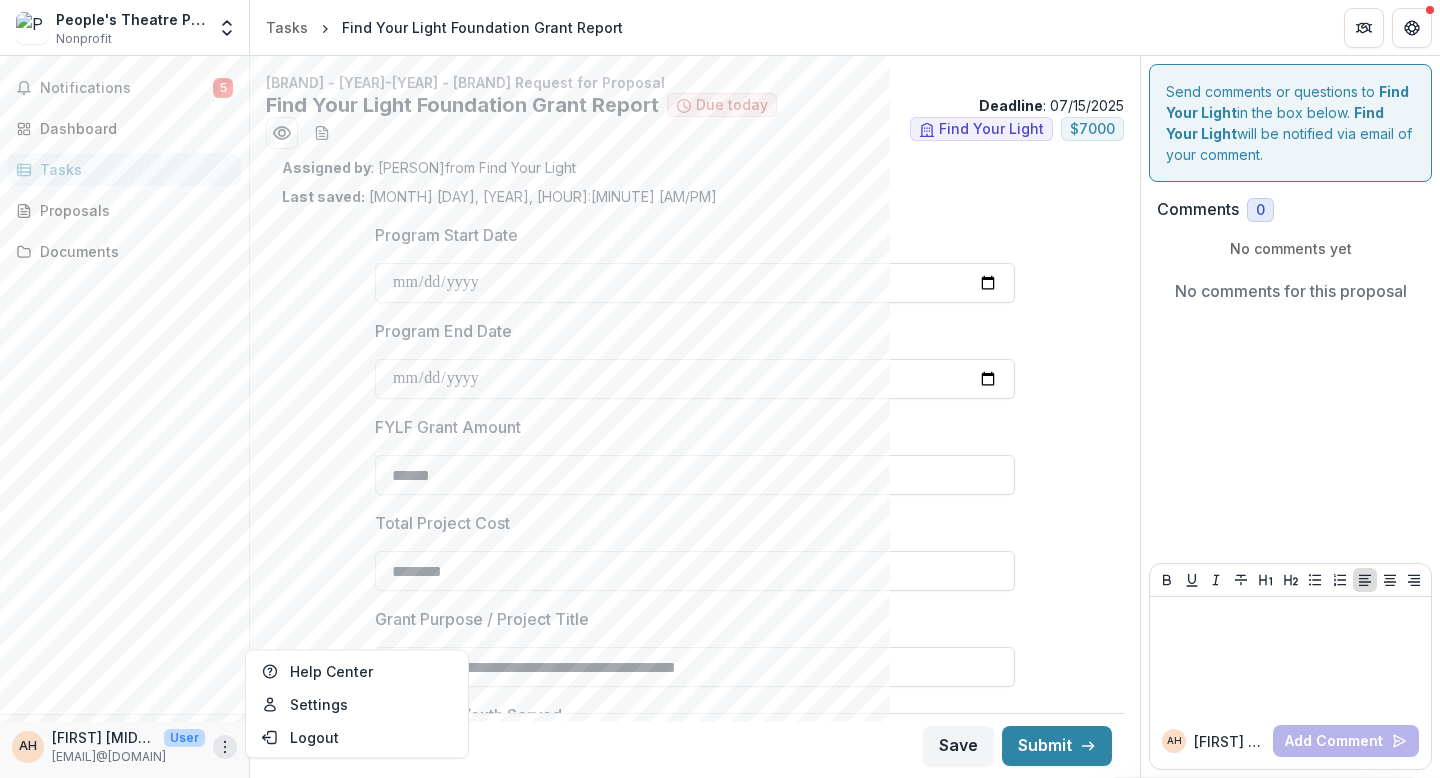 click on "Notifications 5 Dashboard Tasks Proposals Documents" at bounding box center [124, 385] 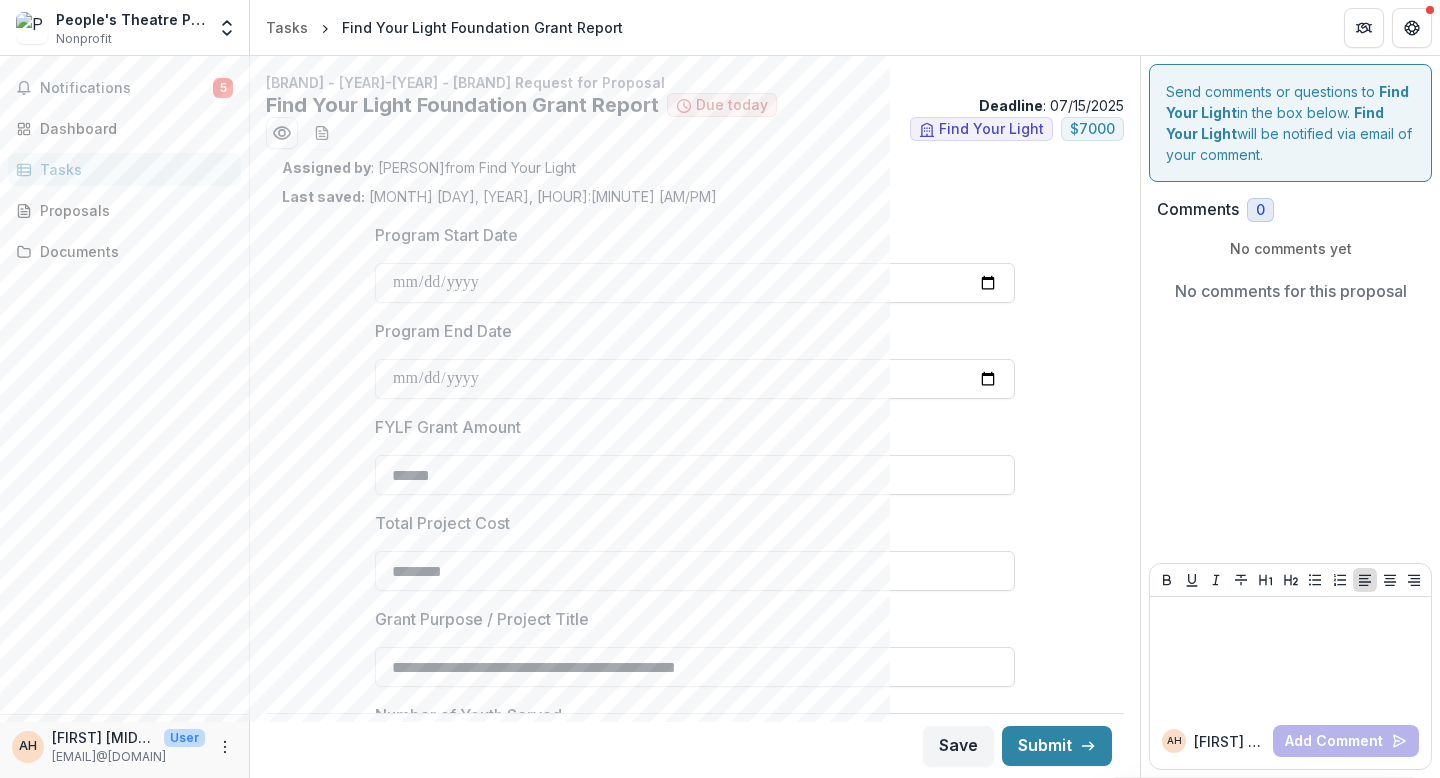 click on "People's Theatre Project" at bounding box center [130, 19] 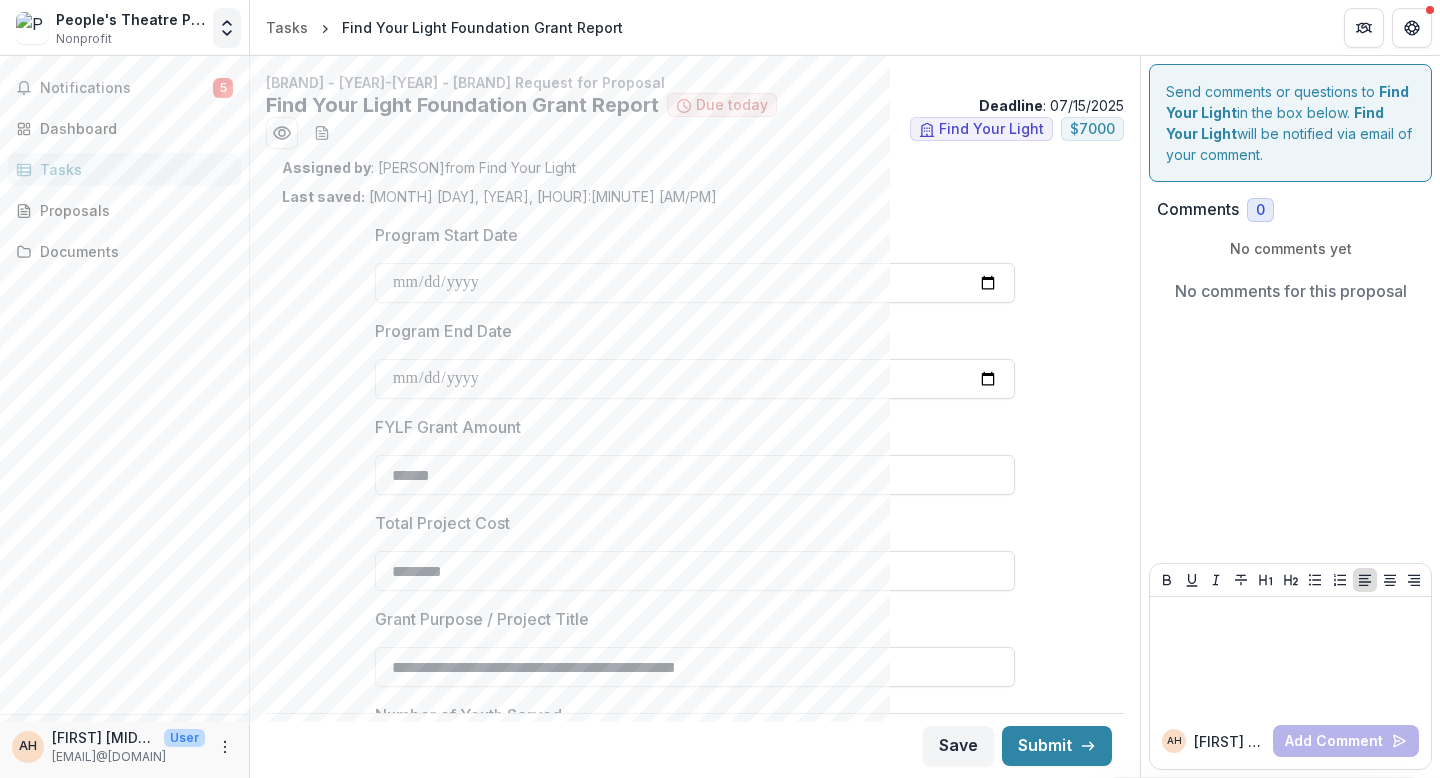 click at bounding box center [227, 28] 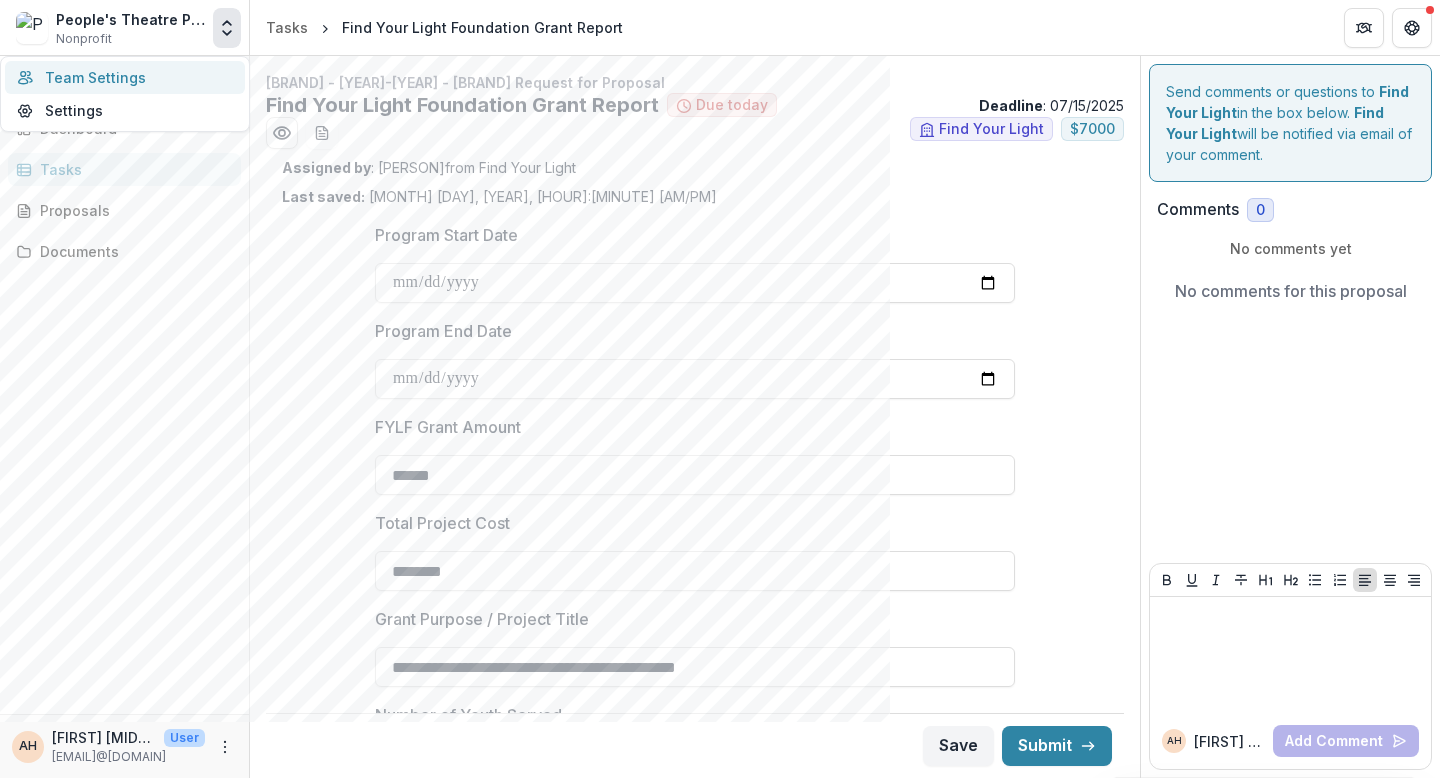 click on "Team Settings" at bounding box center (125, 77) 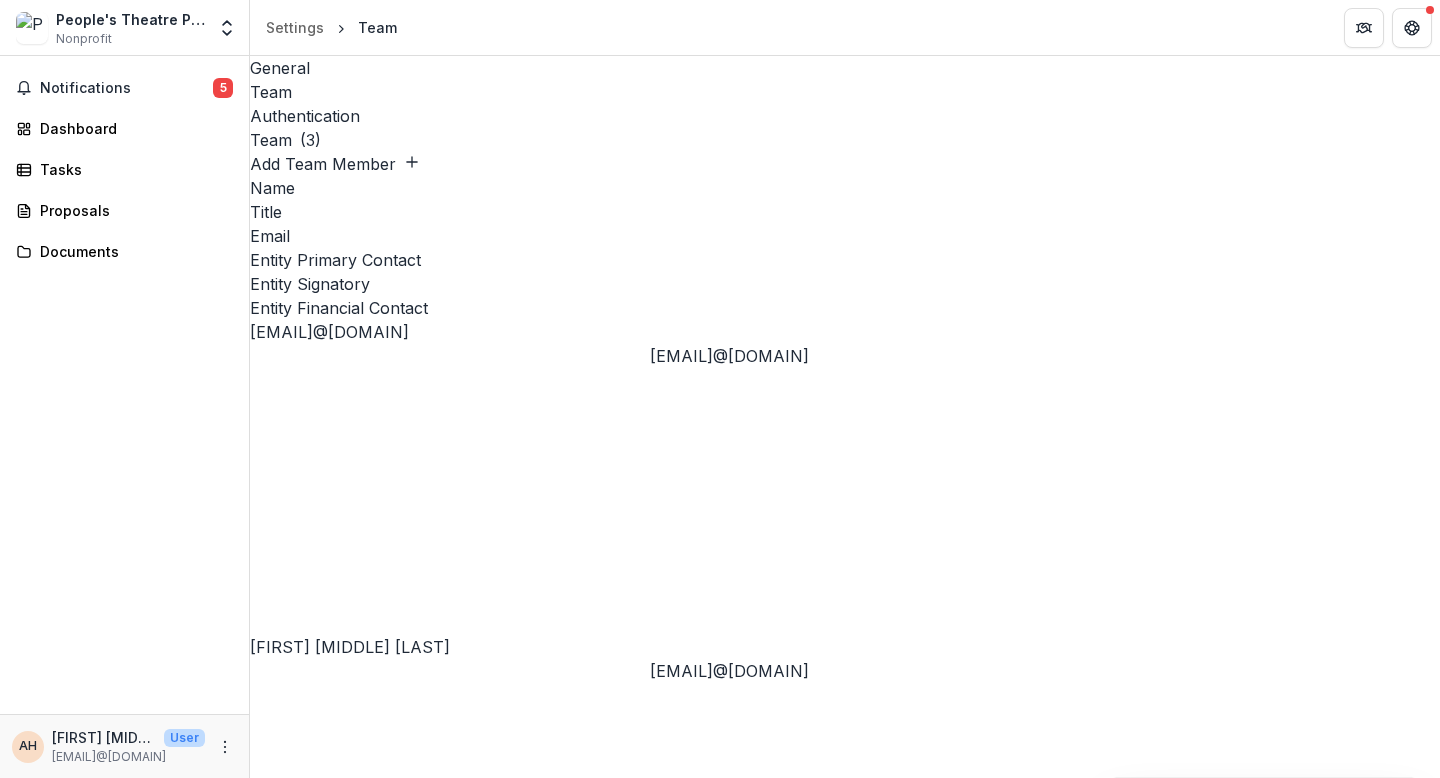 click on "Add Team Member" at bounding box center (335, 164) 